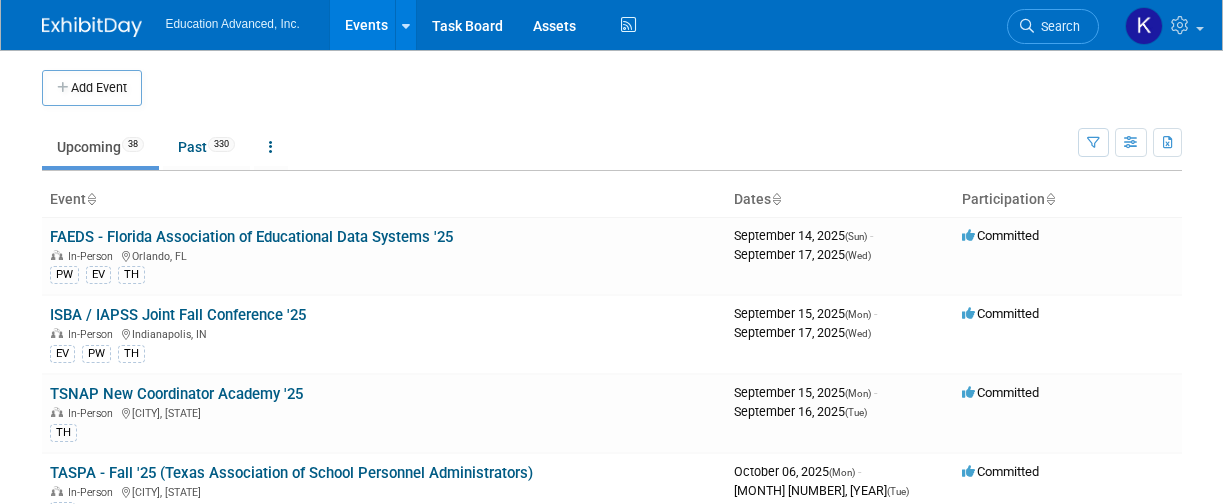 scroll, scrollTop: 0, scrollLeft: 0, axis: both 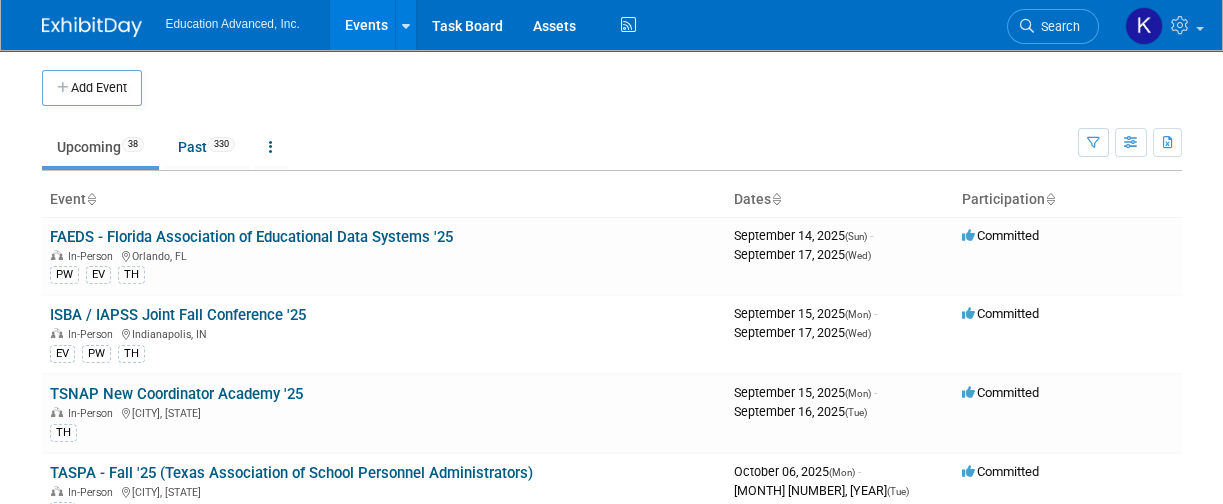 click on "Add Event" at bounding box center (92, 88) 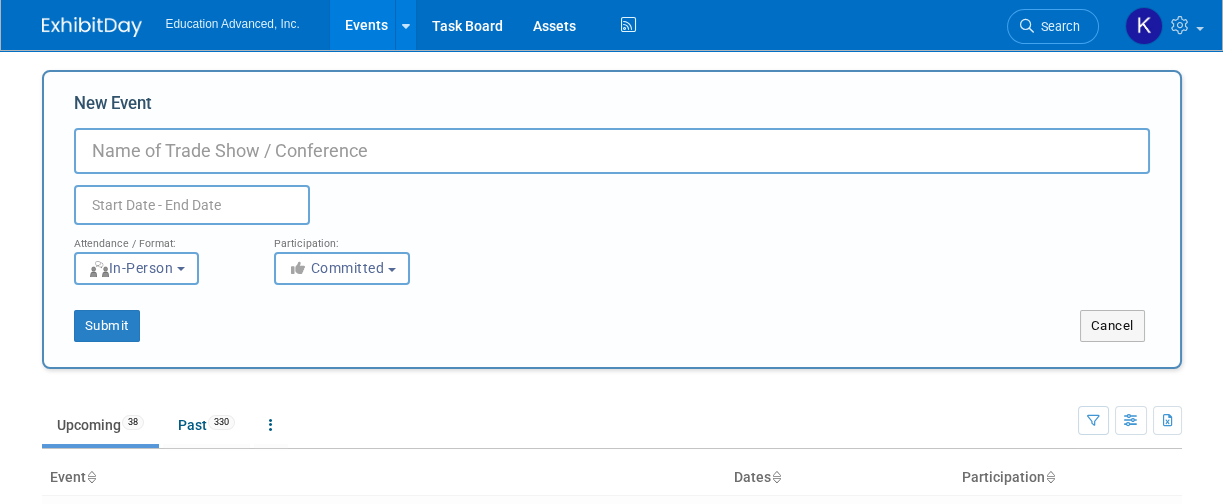 click on "New Event" at bounding box center (612, 151) 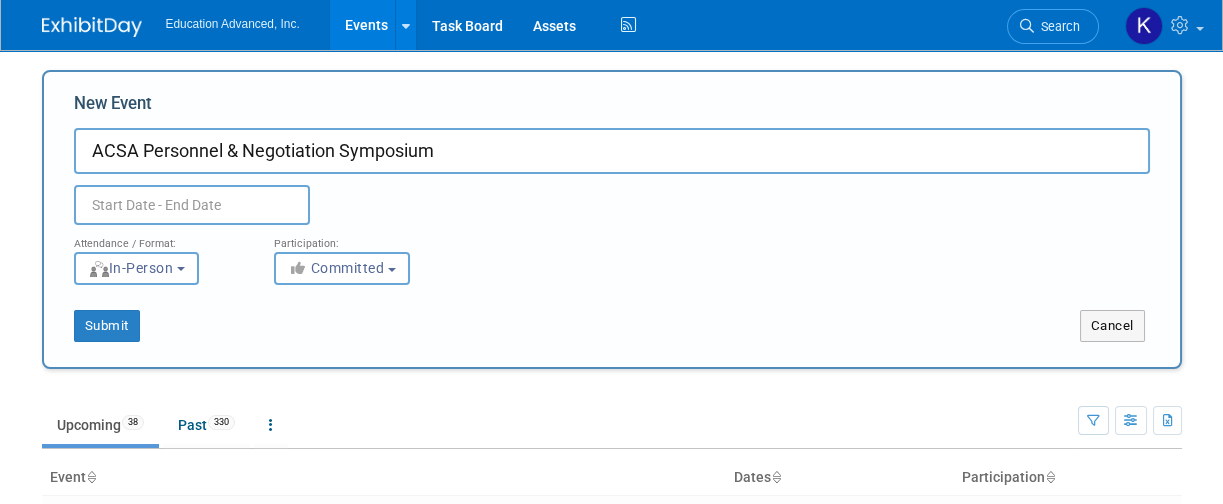 type on "ACSA Personnel & Negotiation Symposium" 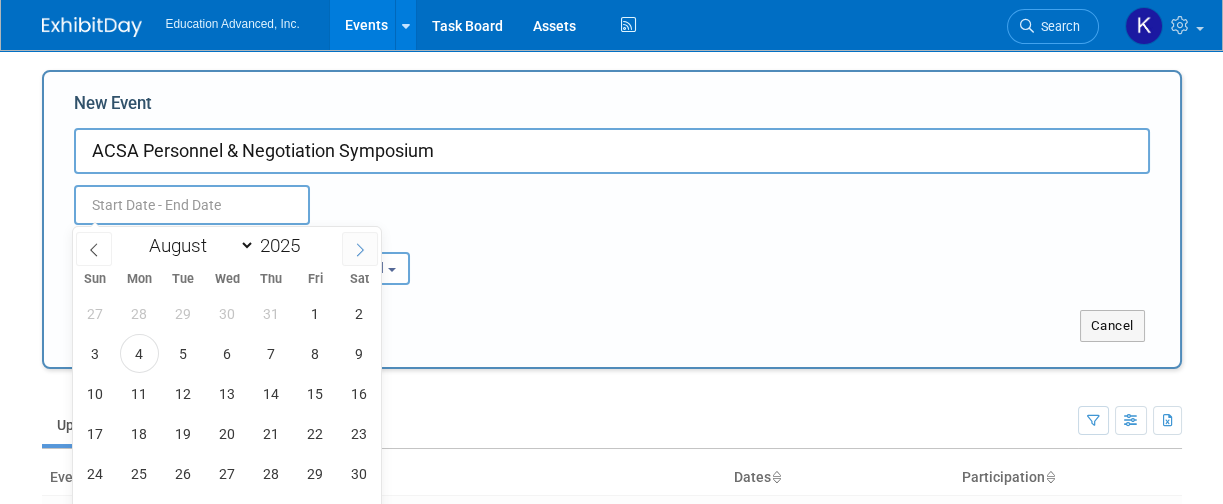 click 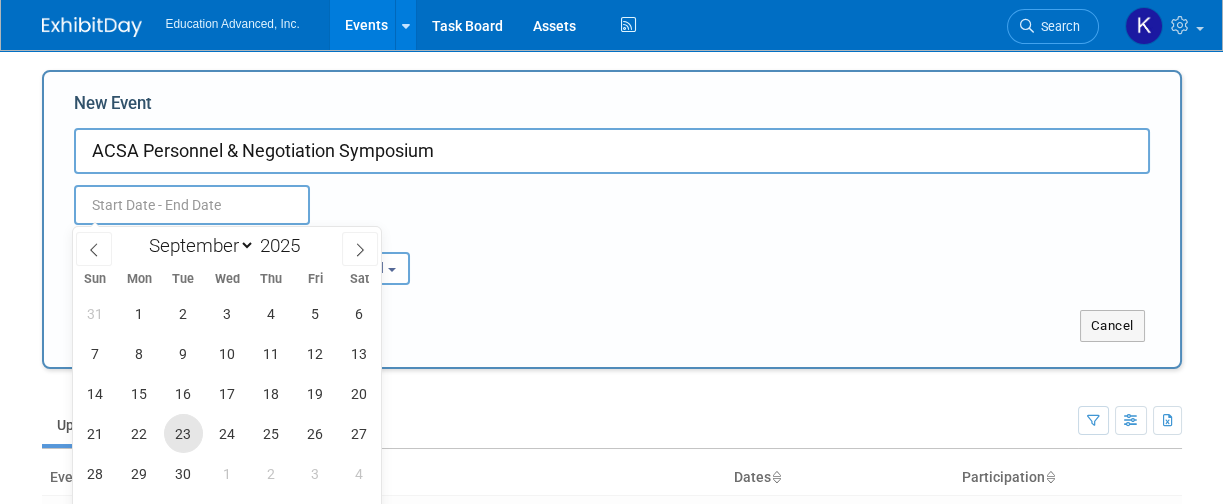 click on "23" at bounding box center [183, 433] 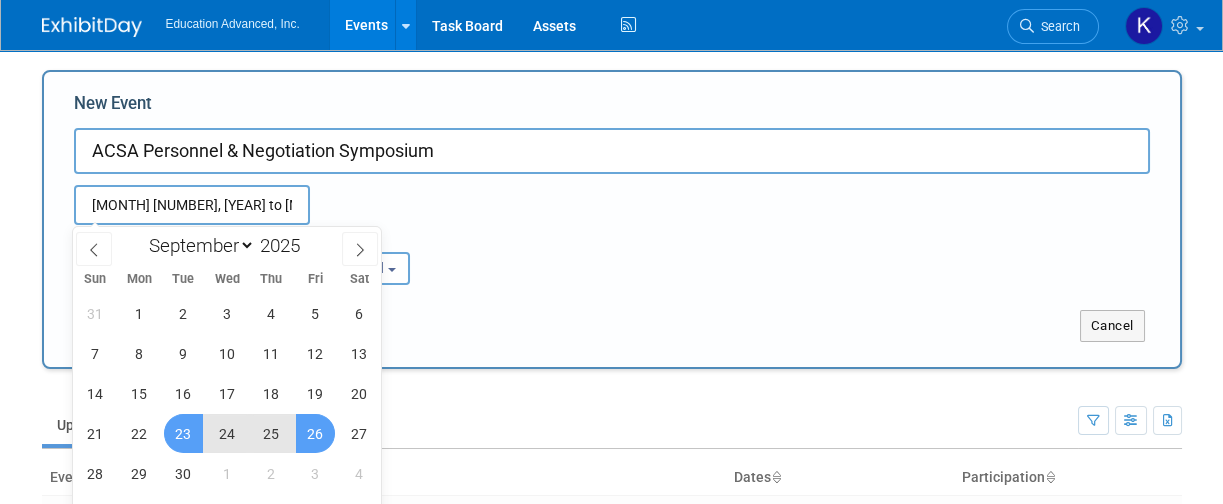 click on "26" at bounding box center (315, 433) 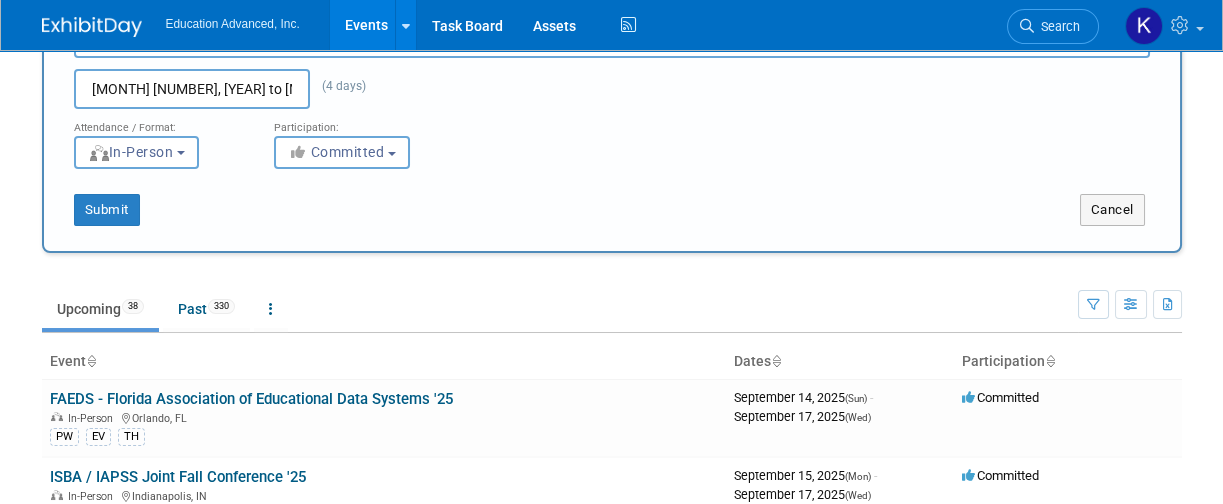 scroll, scrollTop: 133, scrollLeft: 0, axis: vertical 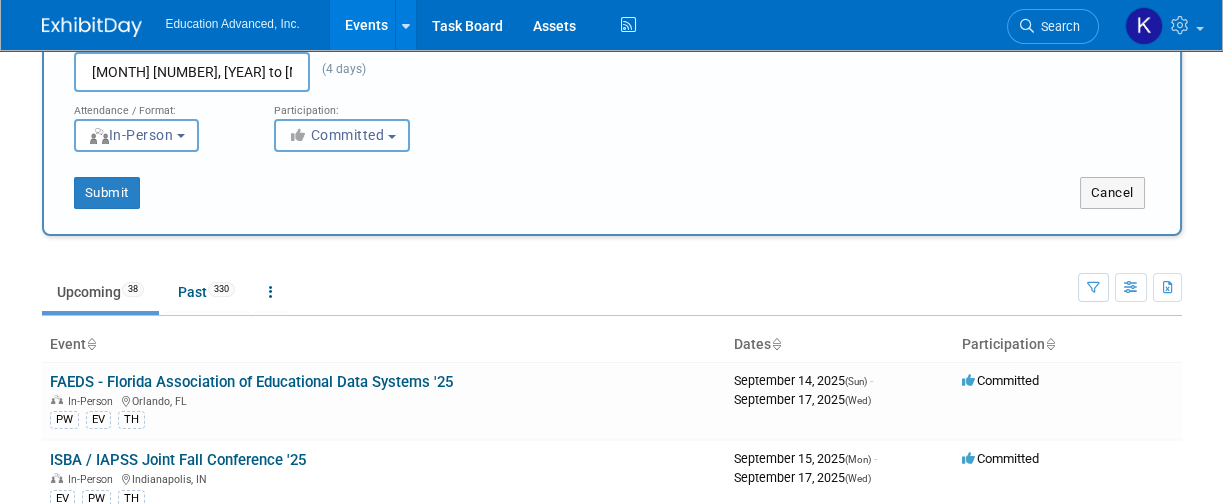 click on "Committed" at bounding box center [336, 135] 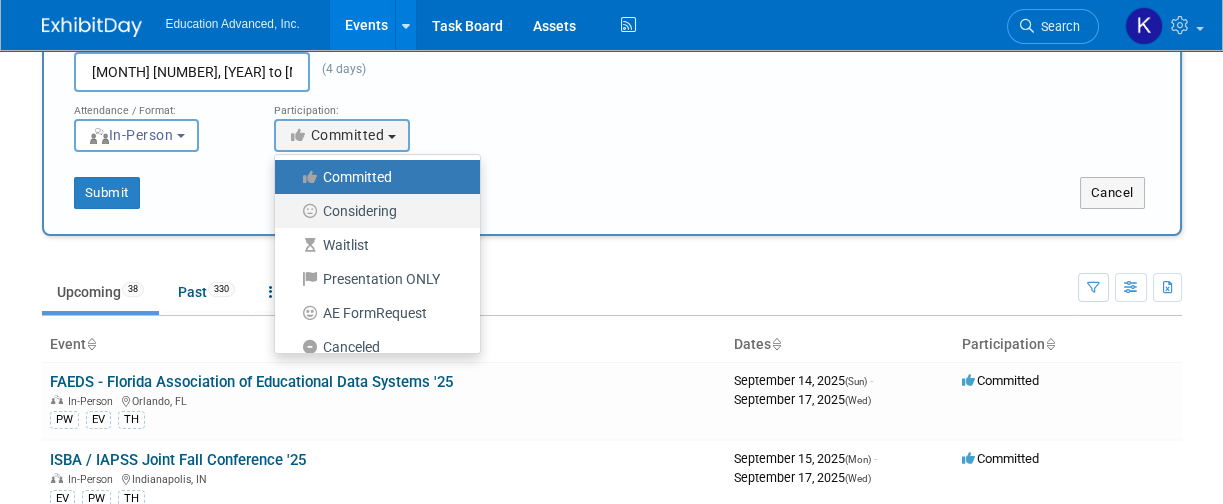 click on "Considering" at bounding box center (372, 211) 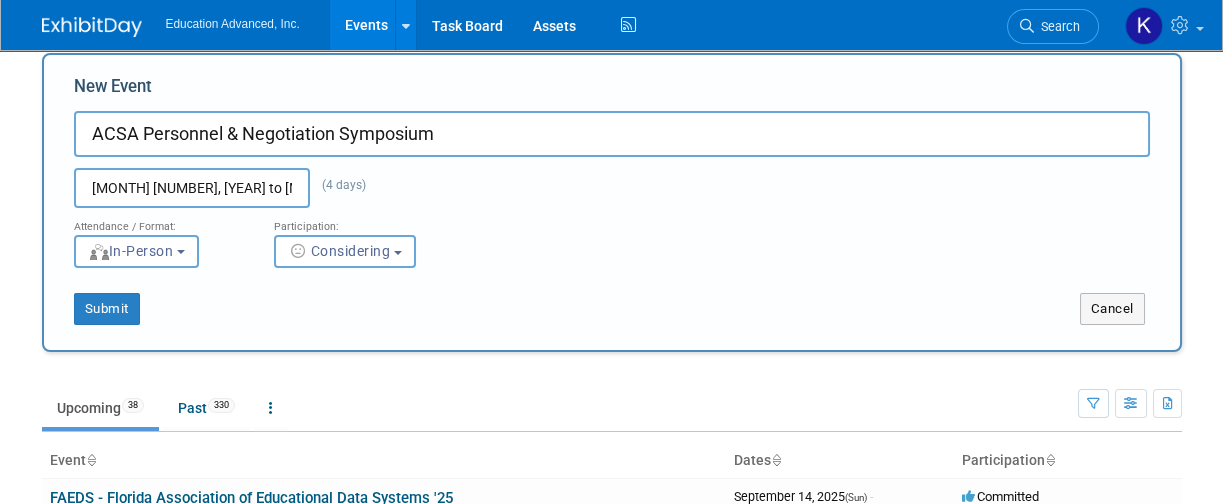 scroll, scrollTop: 0, scrollLeft: 0, axis: both 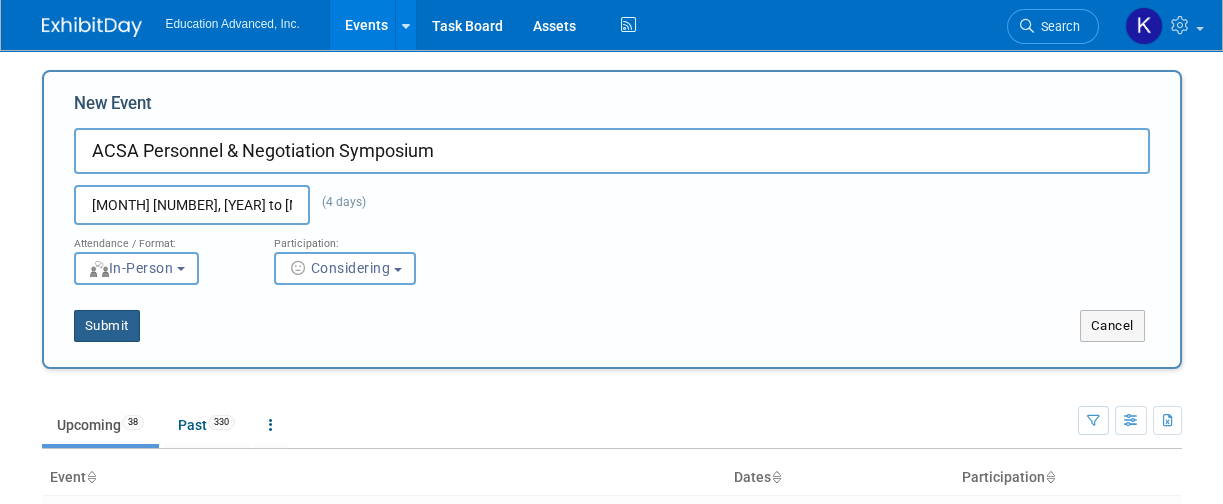 click on "Submit" at bounding box center (107, 326) 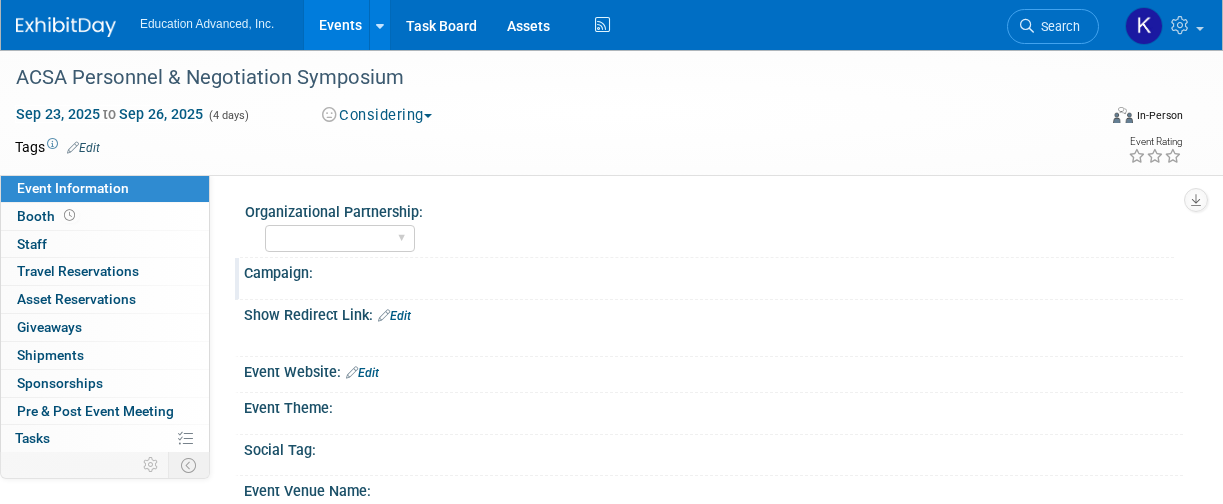 scroll, scrollTop: 0, scrollLeft: 0, axis: both 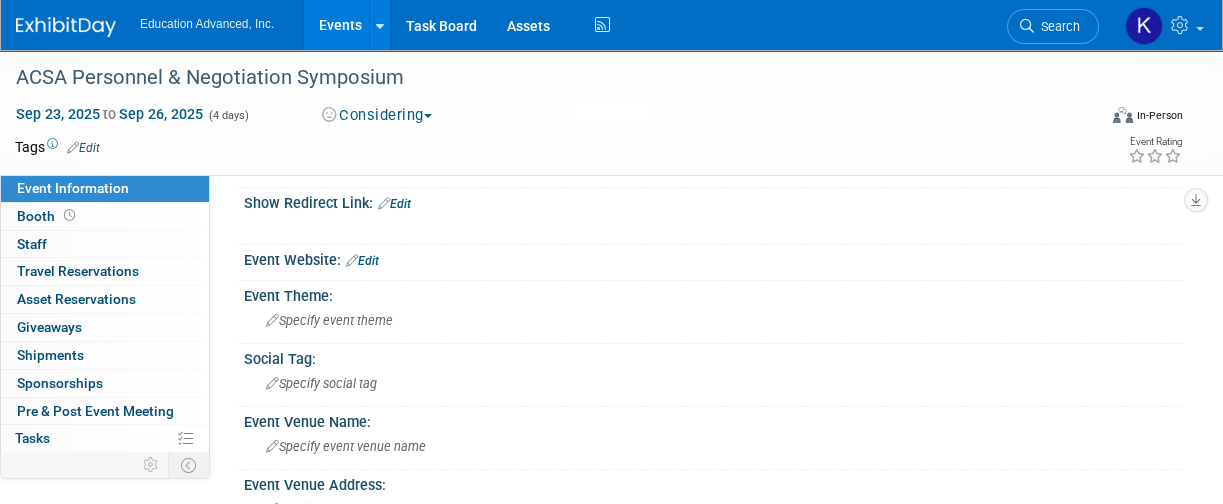 click on "Edit" at bounding box center [362, 261] 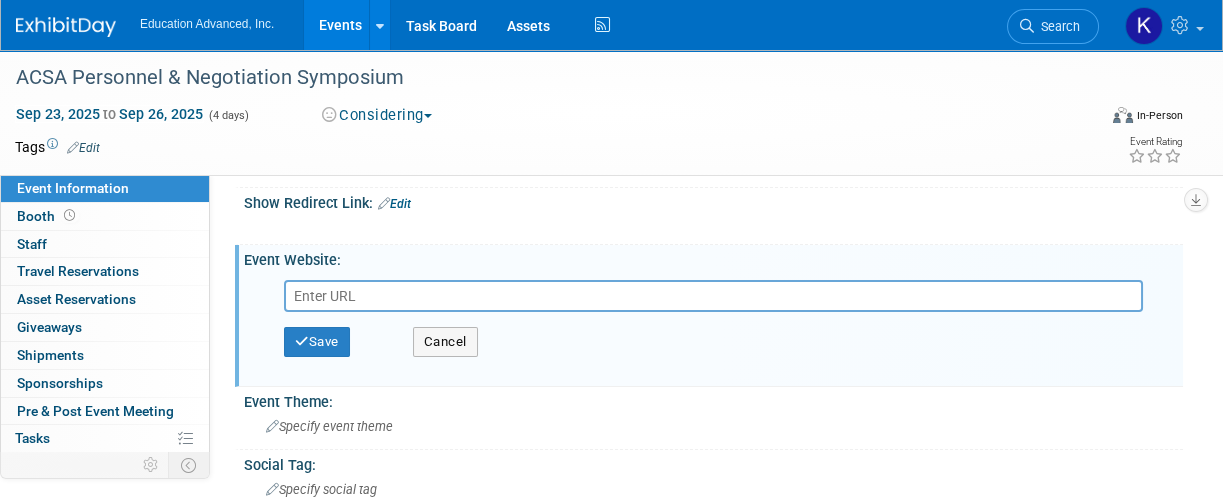 click at bounding box center [713, 296] 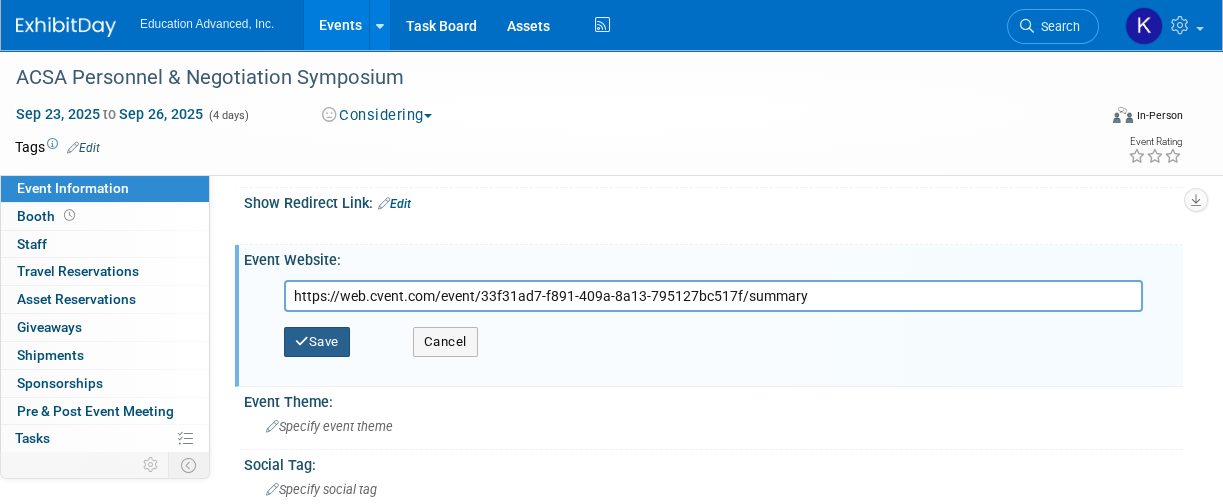 type on "https://web.cvent.com/event/33f31ad7-f891-409a-8a13-795127bc517f/summary" 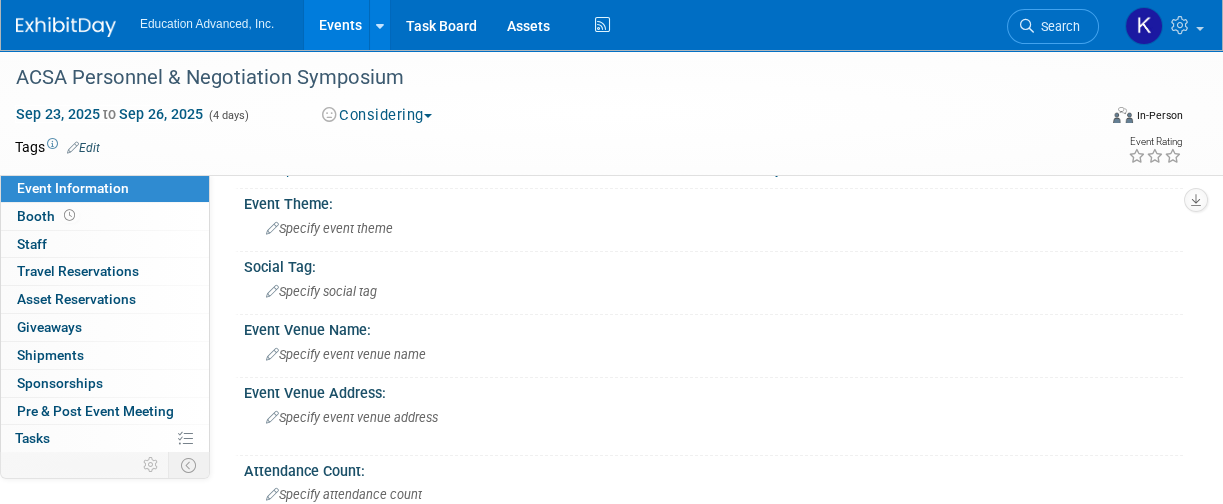 scroll, scrollTop: 266, scrollLeft: 0, axis: vertical 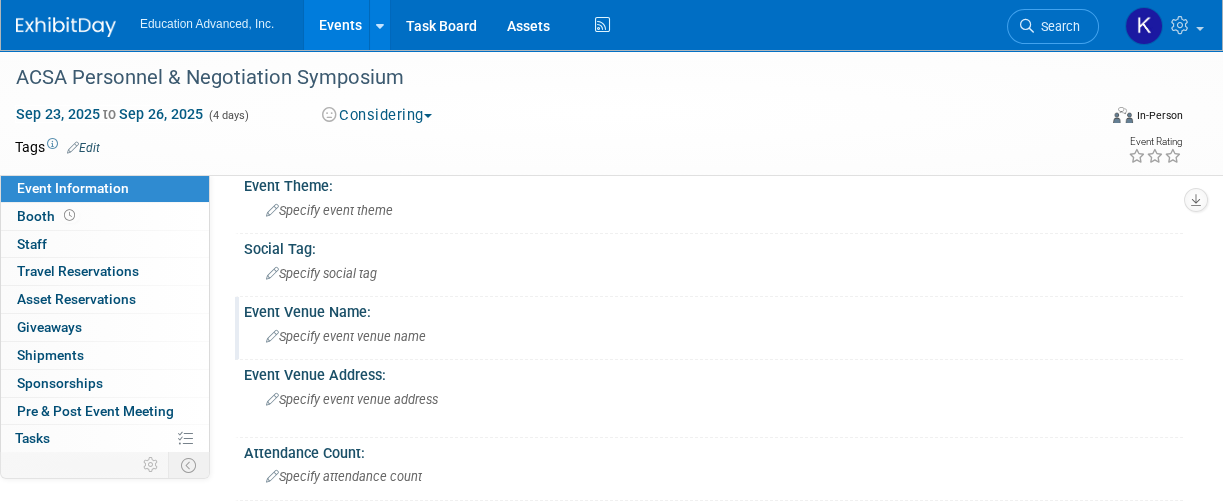 click on "Specify event venue name" at bounding box center (713, 336) 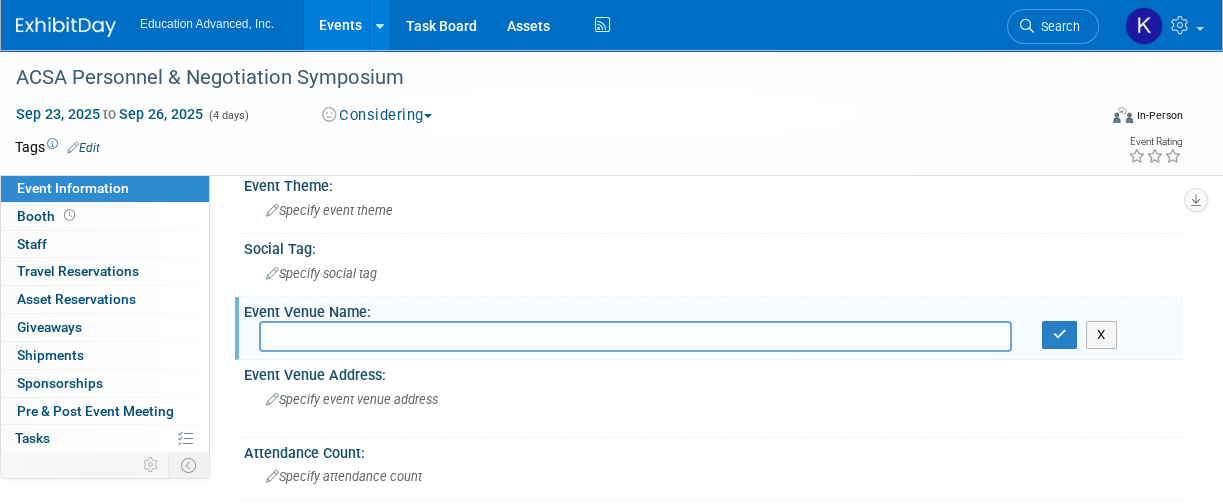 click at bounding box center [635, 336] 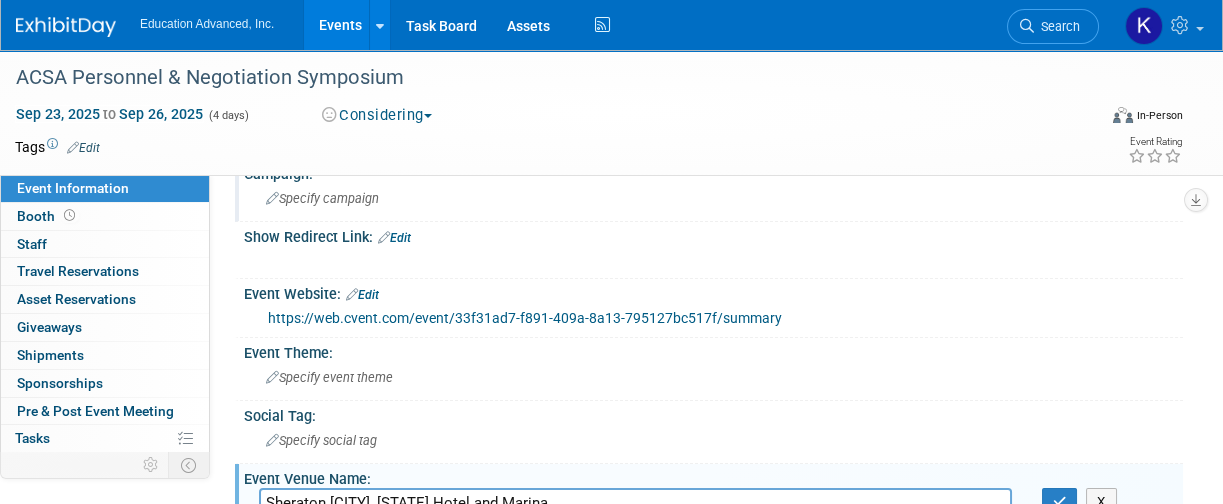 scroll, scrollTop: 133, scrollLeft: 0, axis: vertical 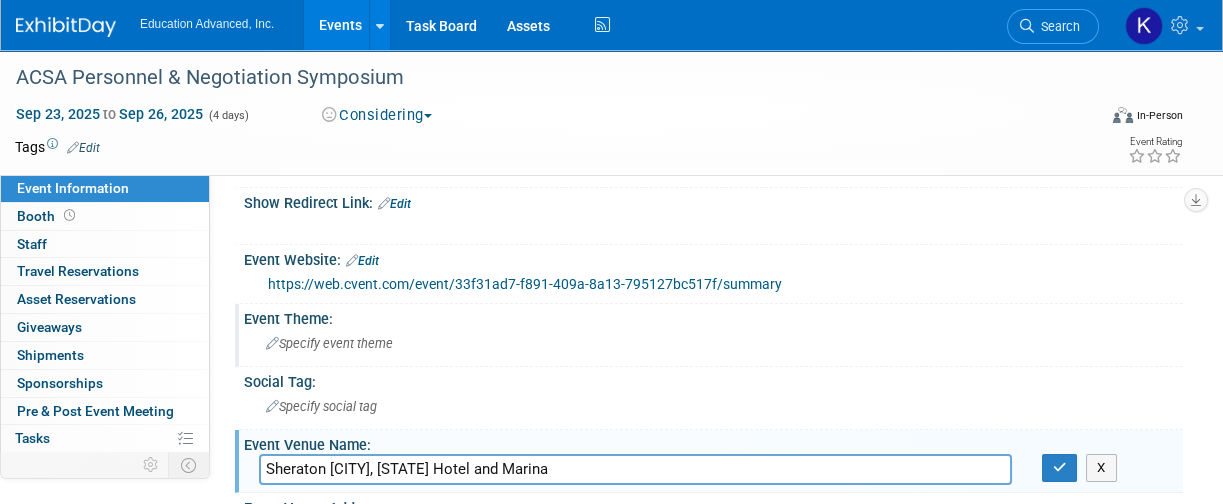 type on "Sheraton [CITY], [STATE] Hotel and Marina" 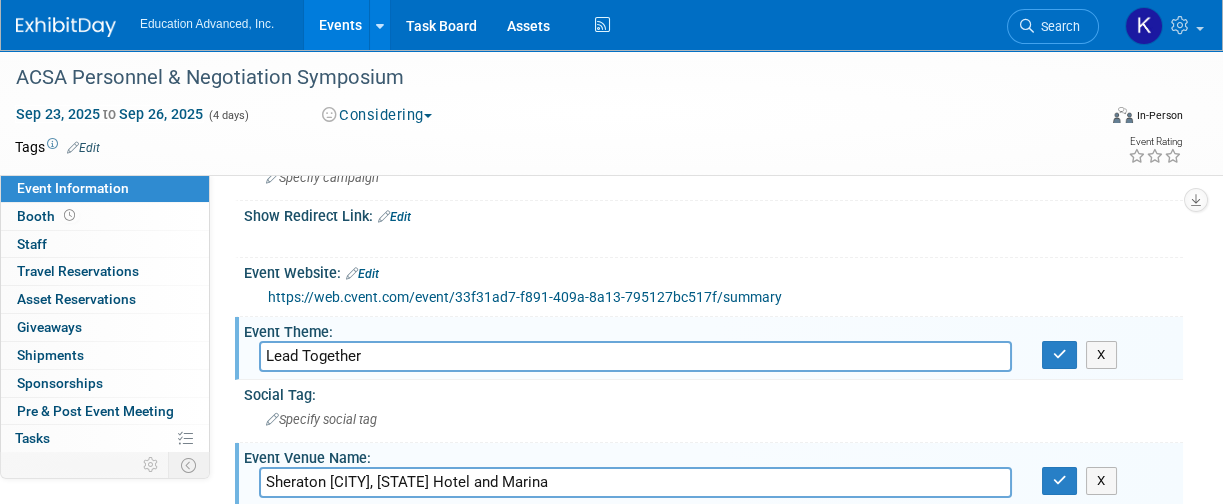 scroll, scrollTop: 148, scrollLeft: 0, axis: vertical 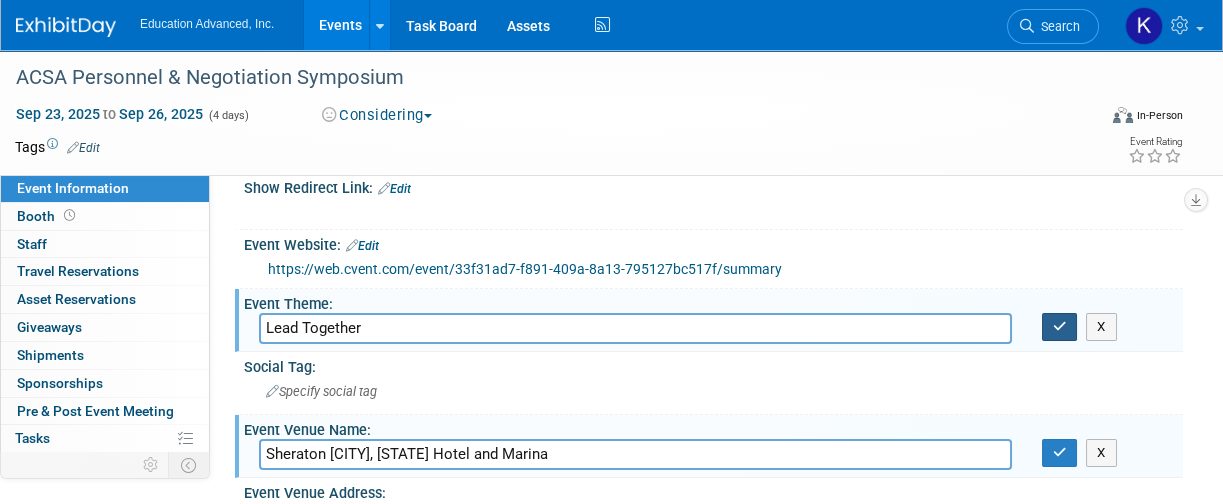 type on "Lead Together" 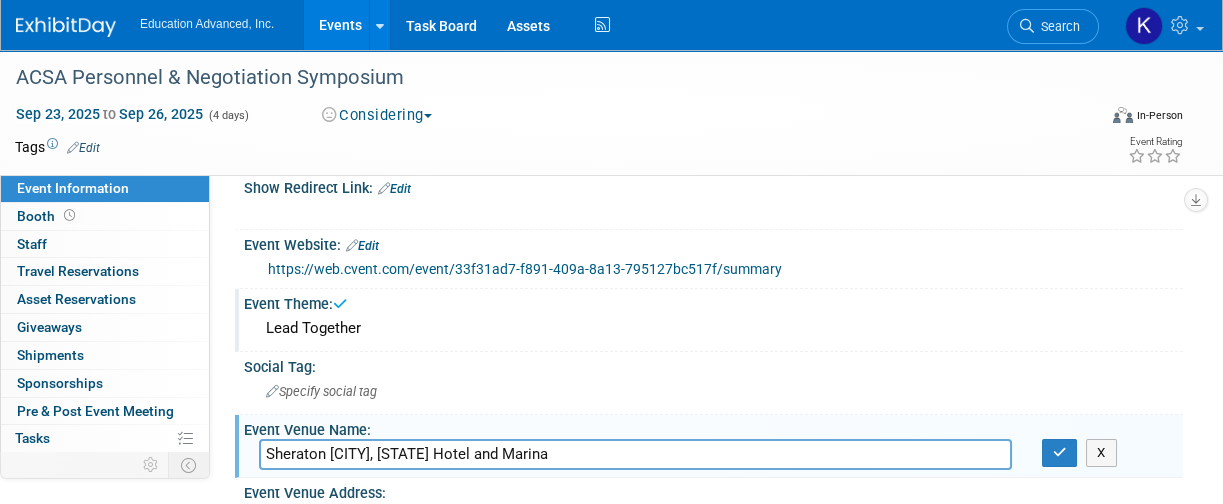 scroll, scrollTop: 281, scrollLeft: 0, axis: vertical 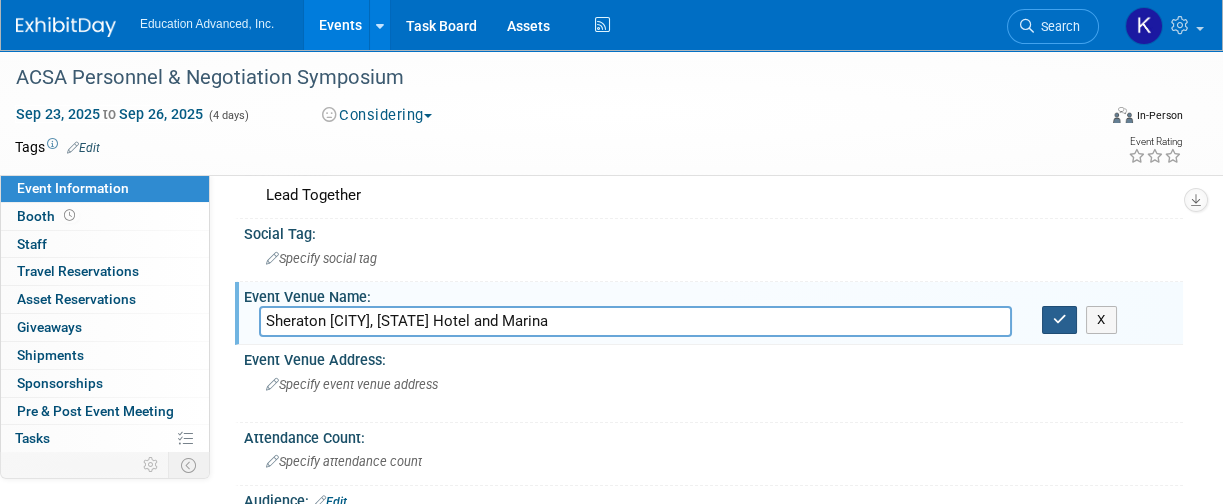 click at bounding box center [1060, 319] 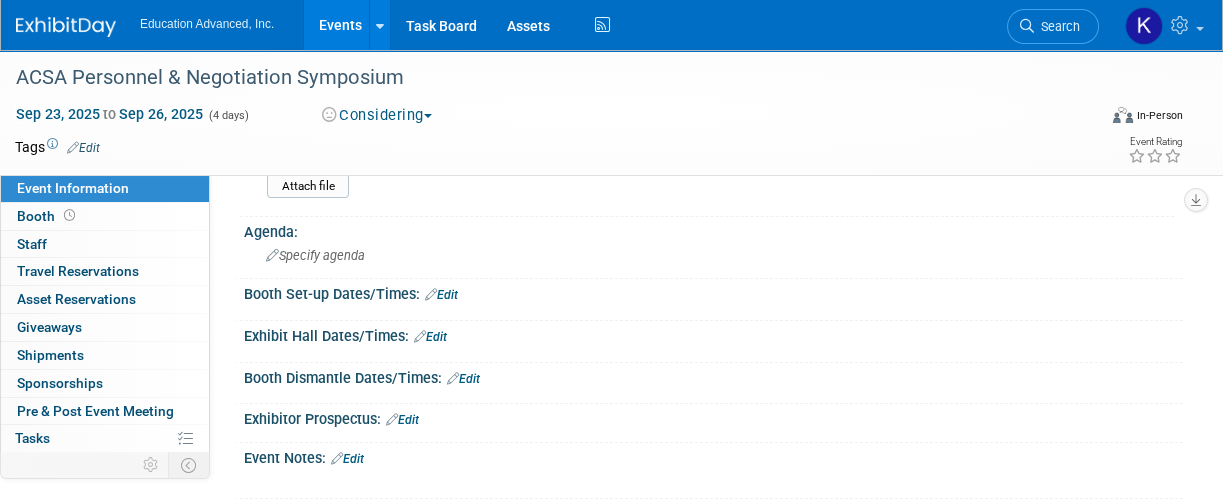 scroll, scrollTop: 666, scrollLeft: 0, axis: vertical 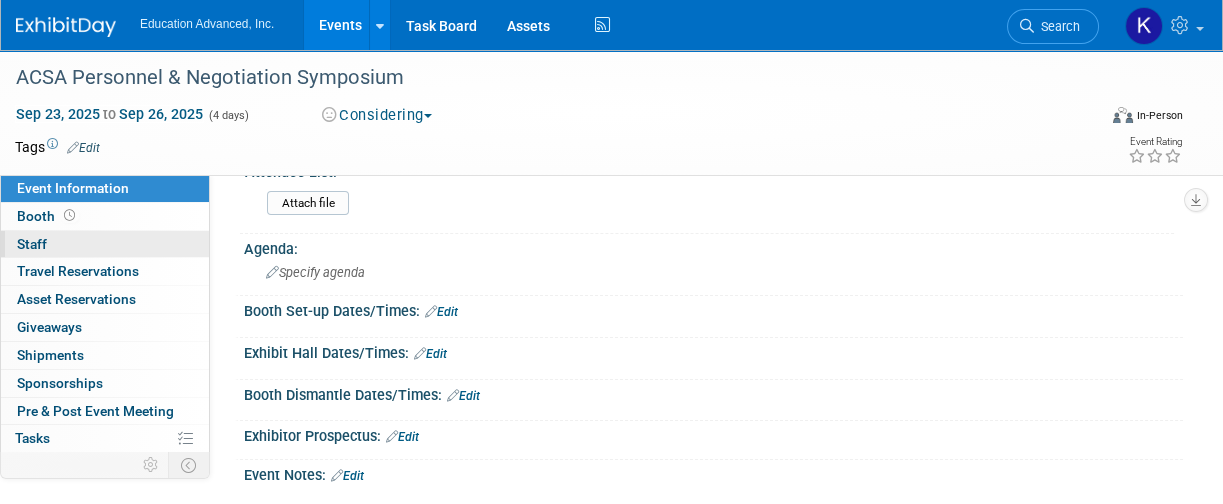 click on "Staff 0" at bounding box center [32, 244] 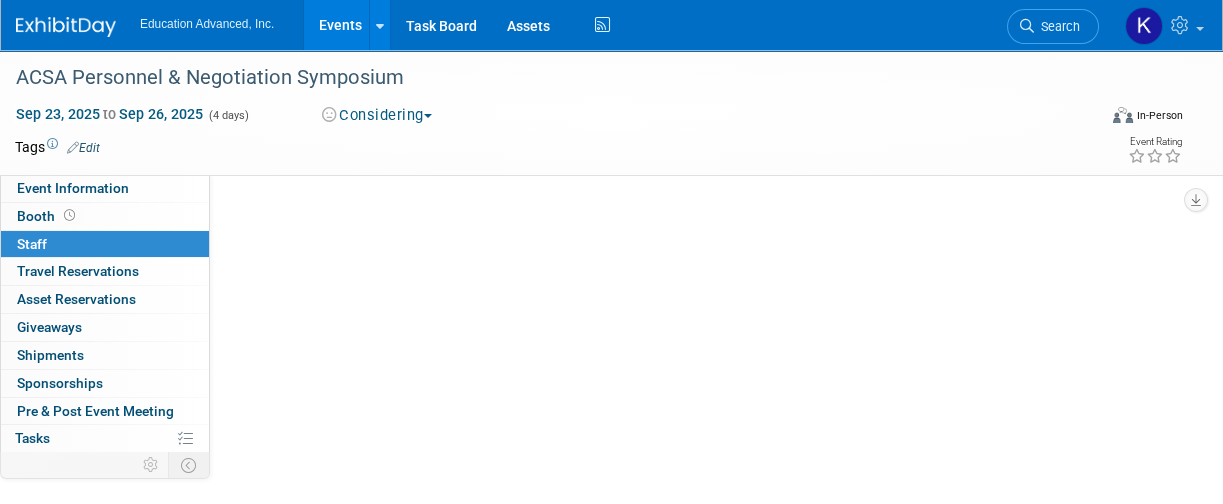 scroll, scrollTop: 0, scrollLeft: 0, axis: both 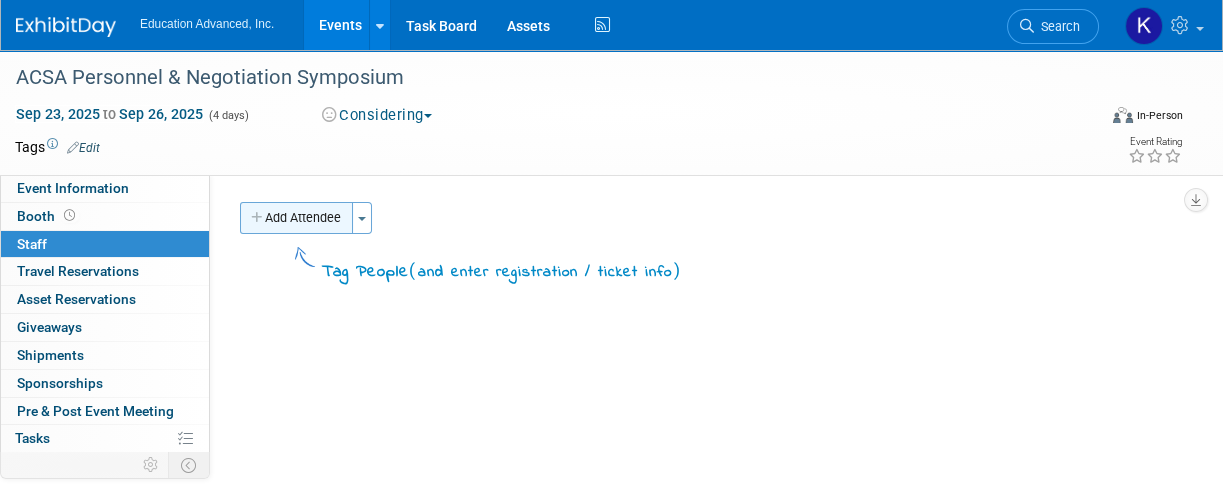 click on "Add Attendee" at bounding box center [296, 218] 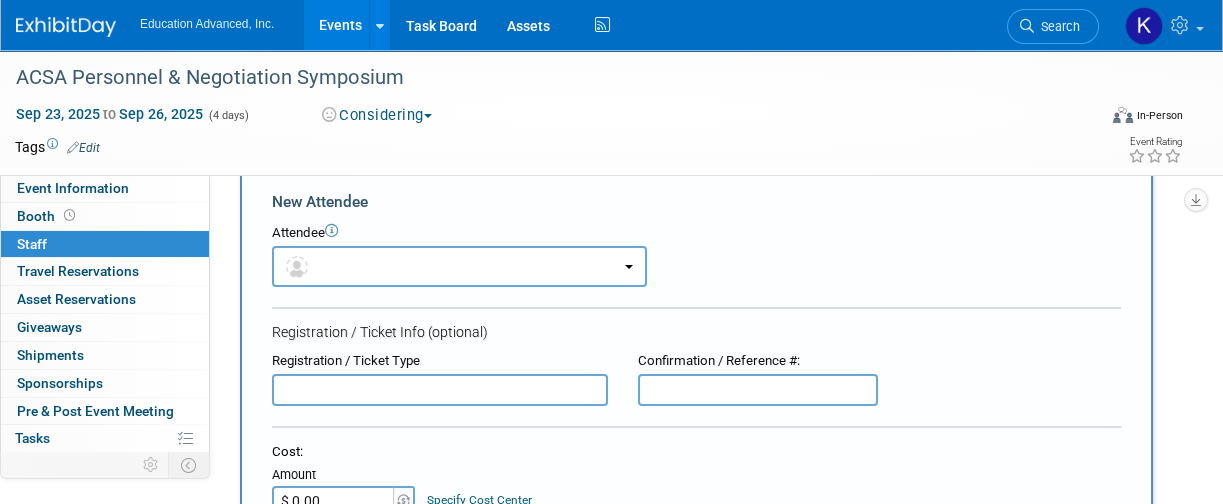 scroll, scrollTop: 0, scrollLeft: 0, axis: both 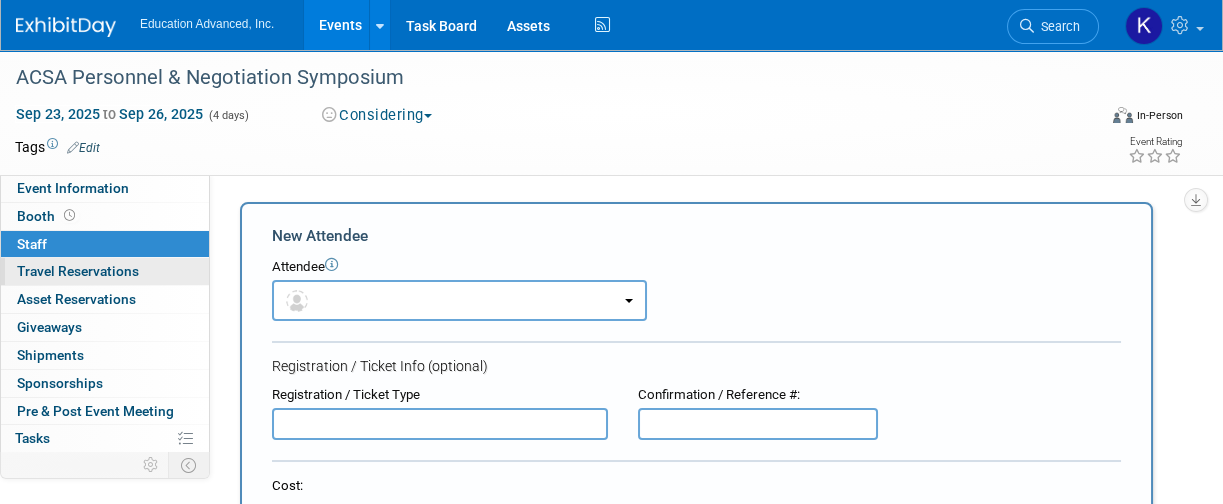 click on "Travel Reservations 0" at bounding box center (78, 271) 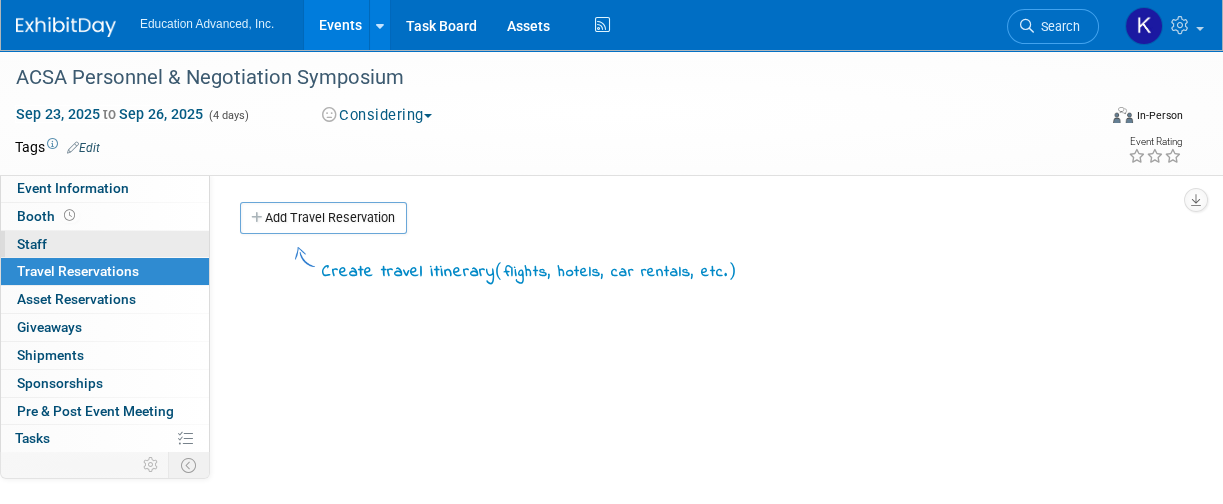 click on "Staff 0" at bounding box center (32, 244) 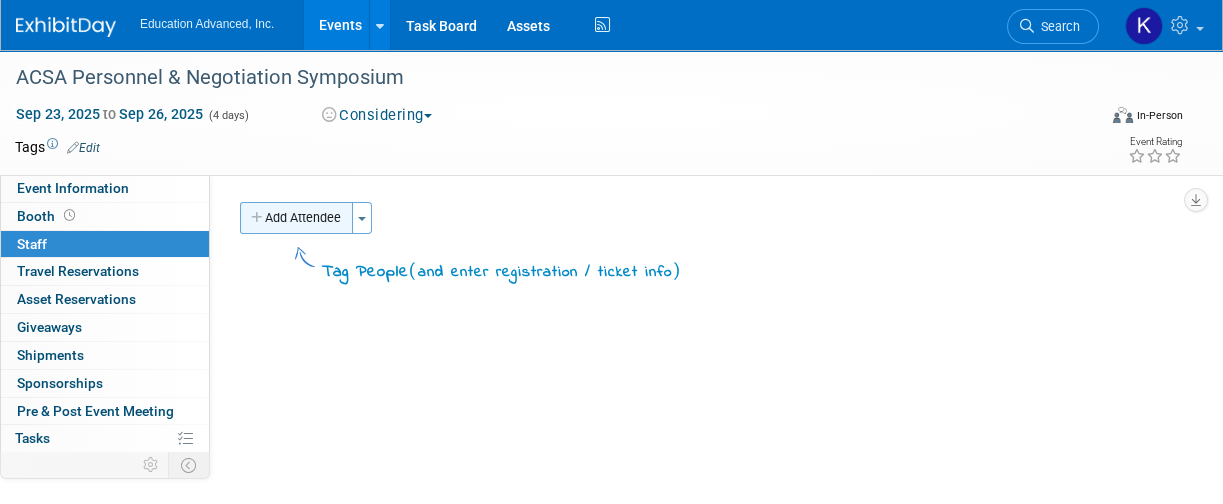 click on "Add Attendee" at bounding box center [296, 218] 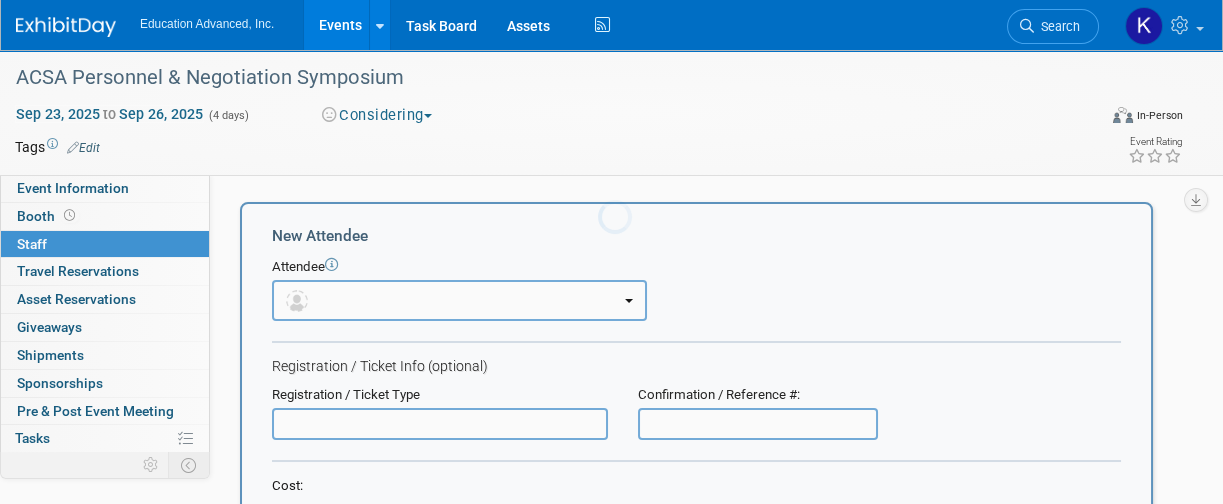 scroll, scrollTop: 0, scrollLeft: 0, axis: both 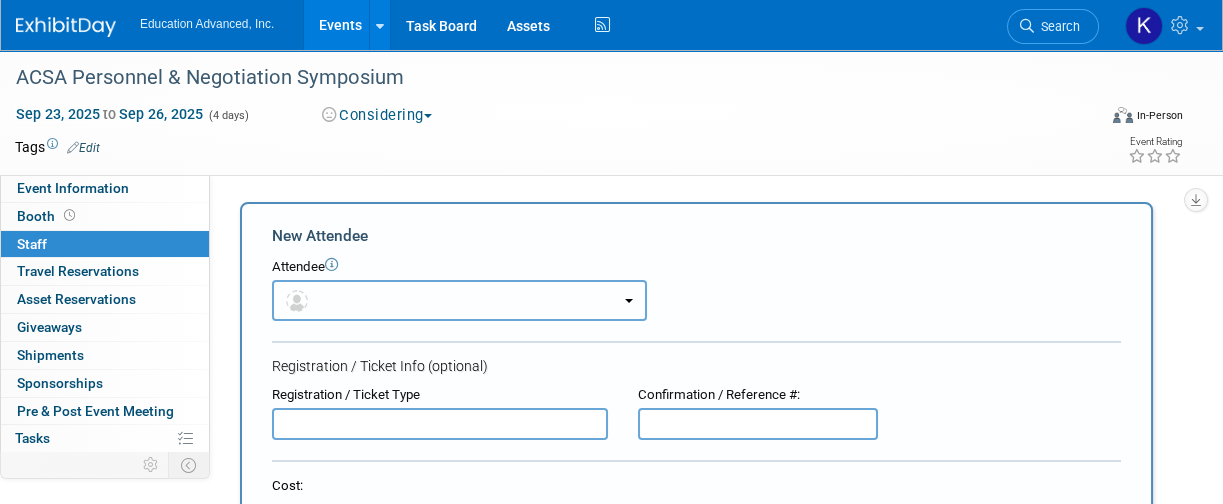 click at bounding box center [459, 300] 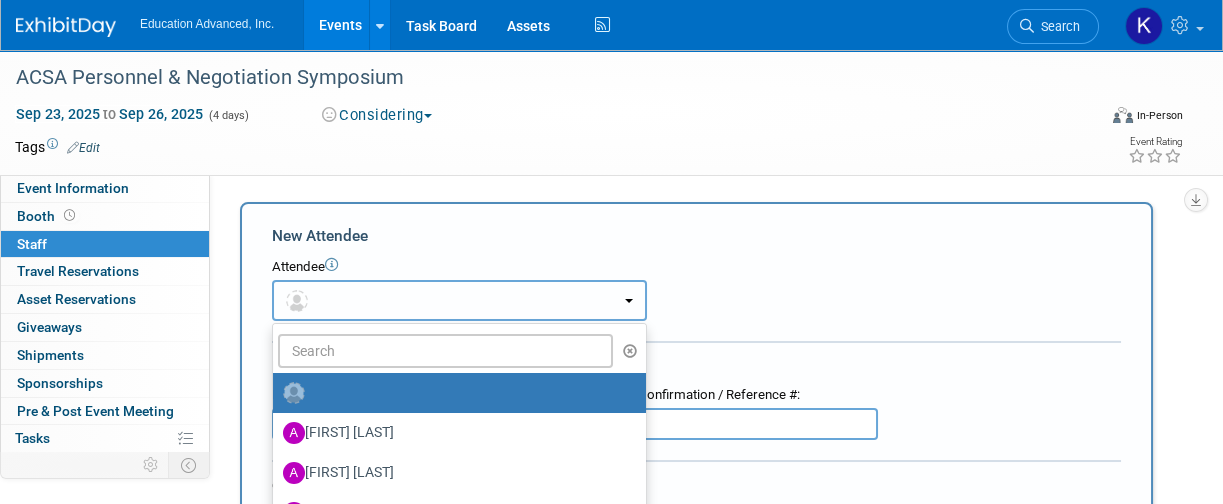 type 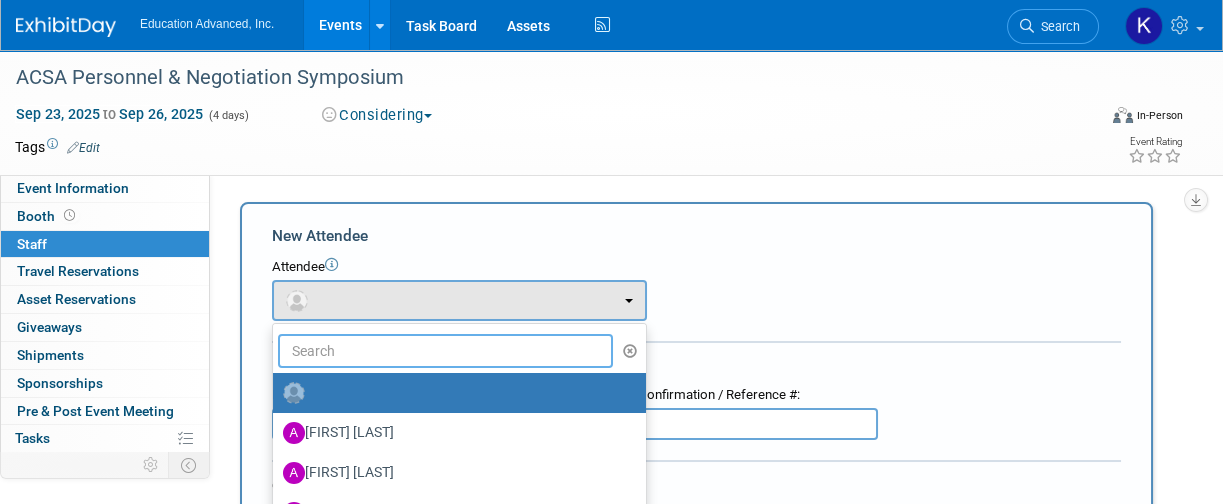 click at bounding box center [445, 351] 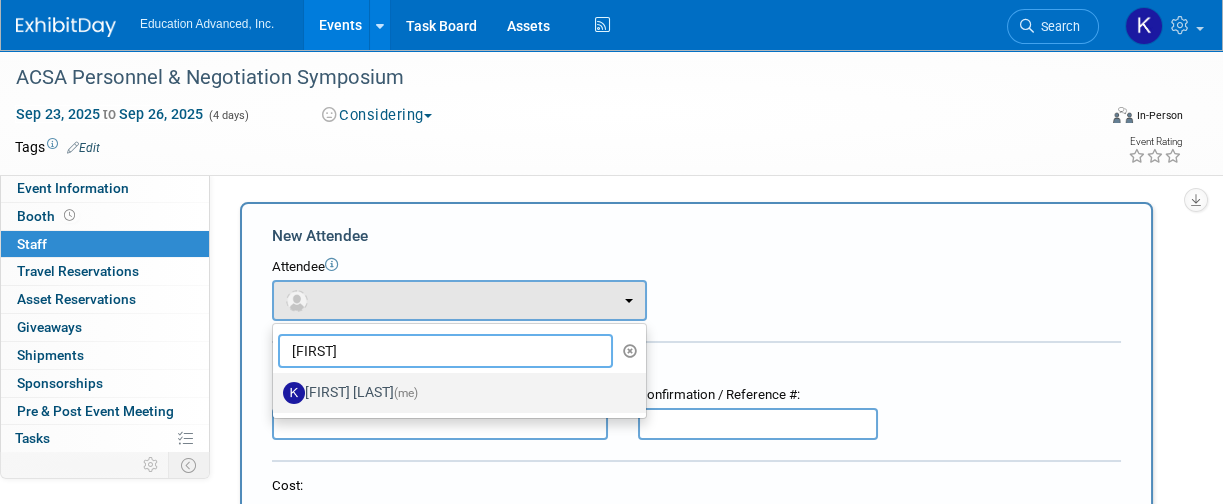 type on "[FIRST]" 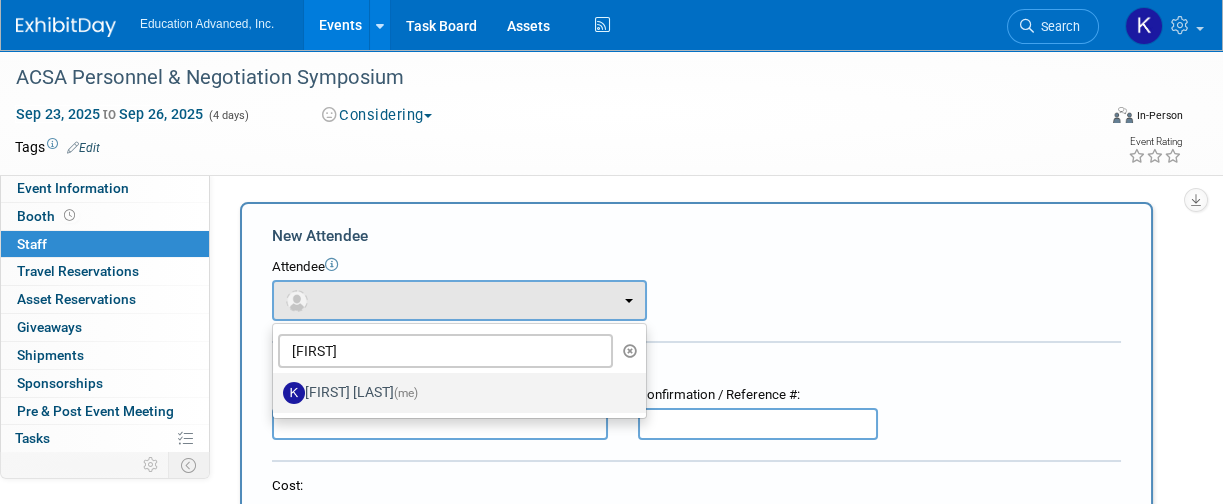 click on "[FIRST] [LAST]
(me)" at bounding box center (454, 393) 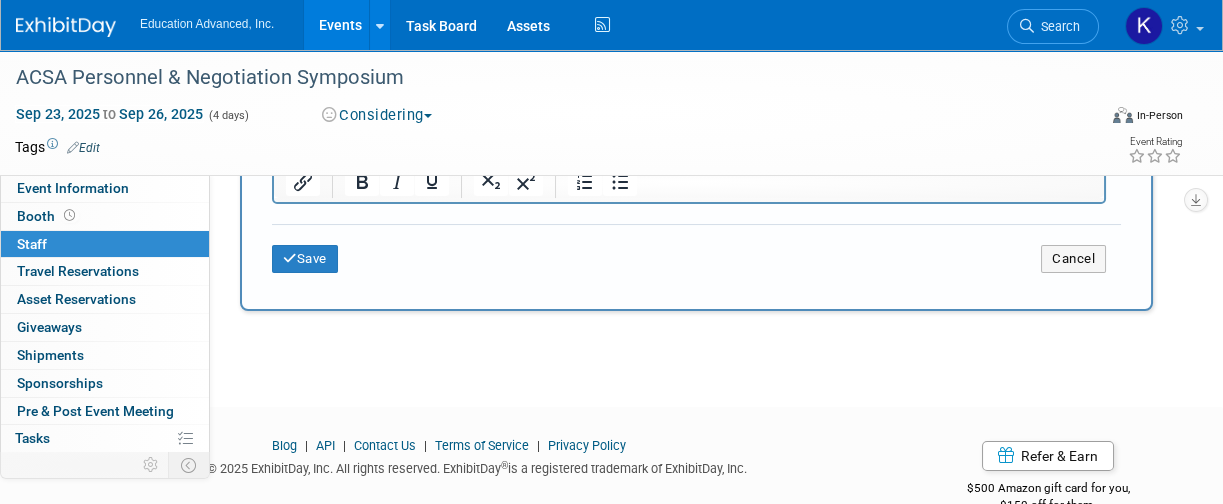 scroll, scrollTop: 800, scrollLeft: 0, axis: vertical 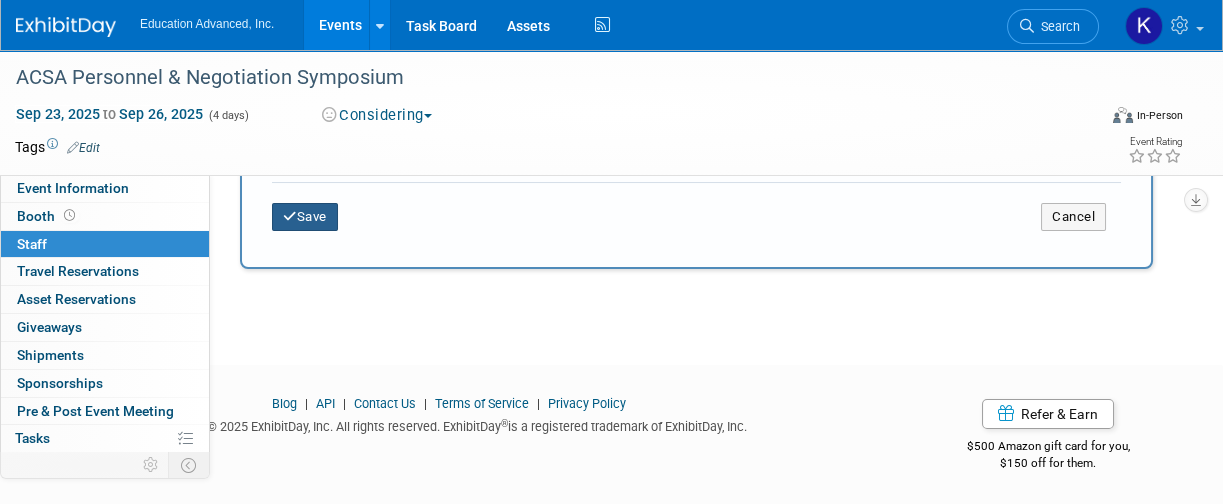 click on "Save" at bounding box center [305, 217] 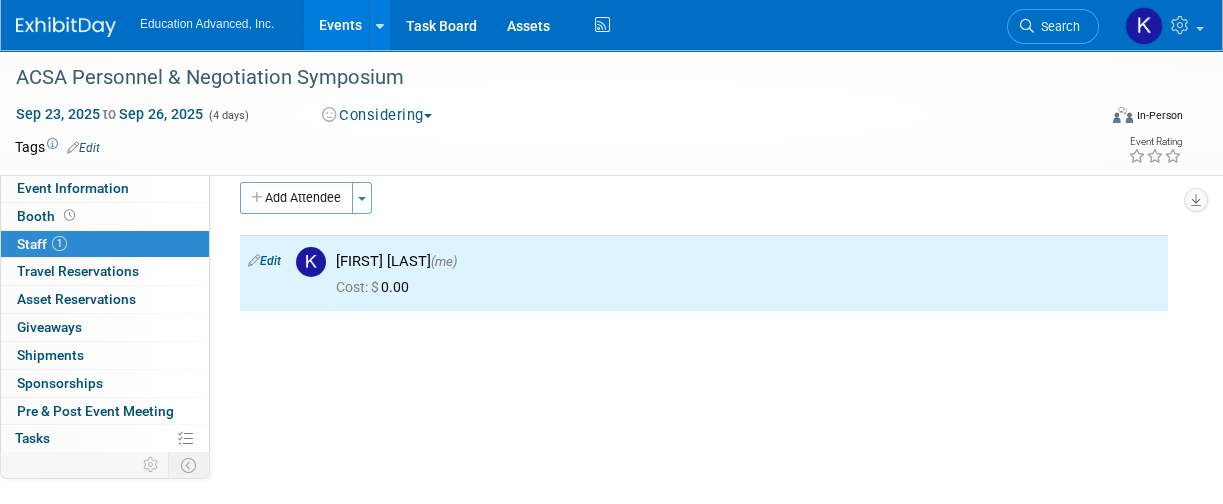 scroll, scrollTop: 0, scrollLeft: 0, axis: both 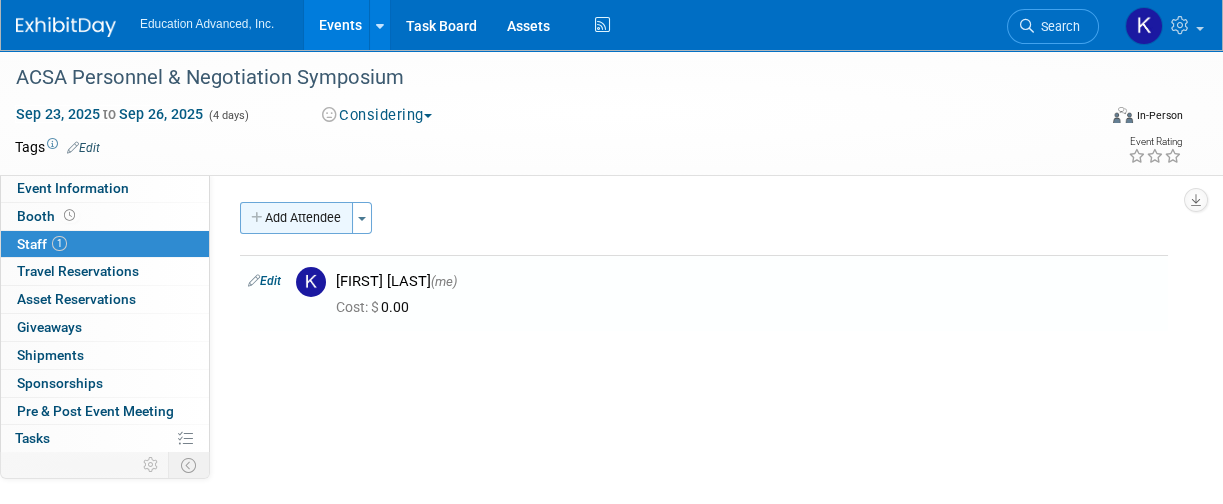 click on "Add Attendee" at bounding box center [296, 218] 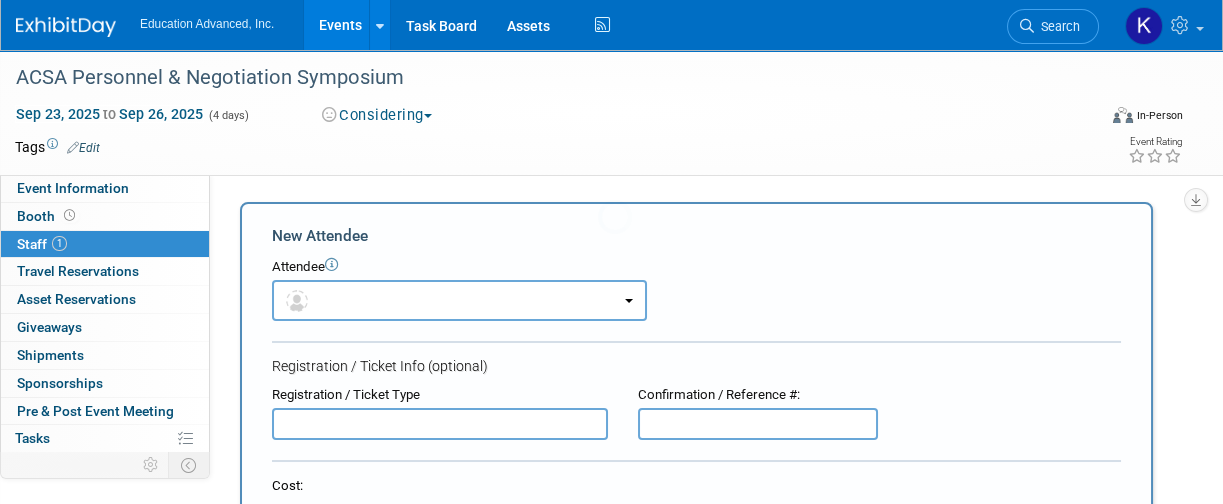 scroll, scrollTop: 0, scrollLeft: 0, axis: both 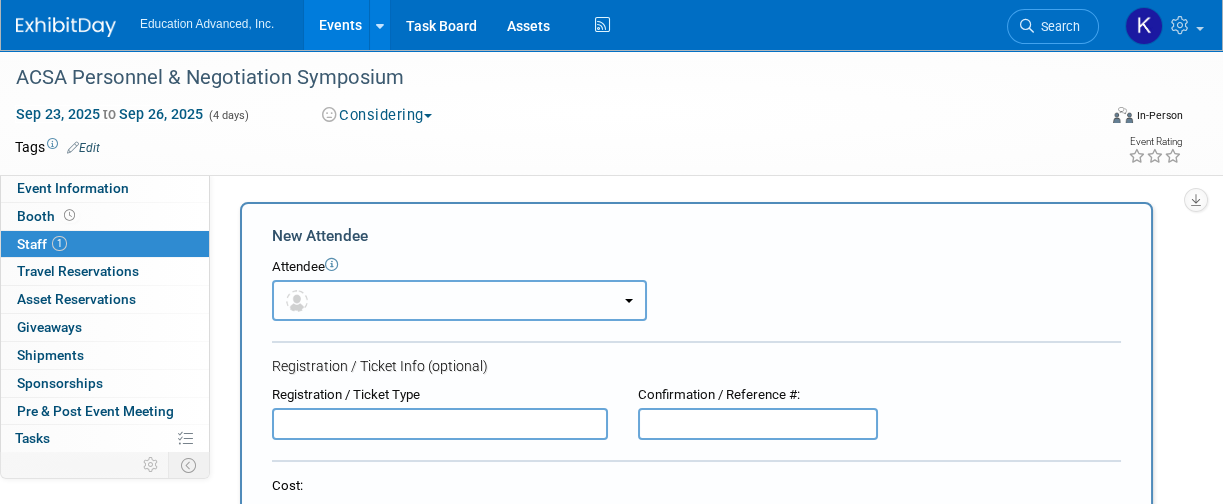 click at bounding box center [459, 300] 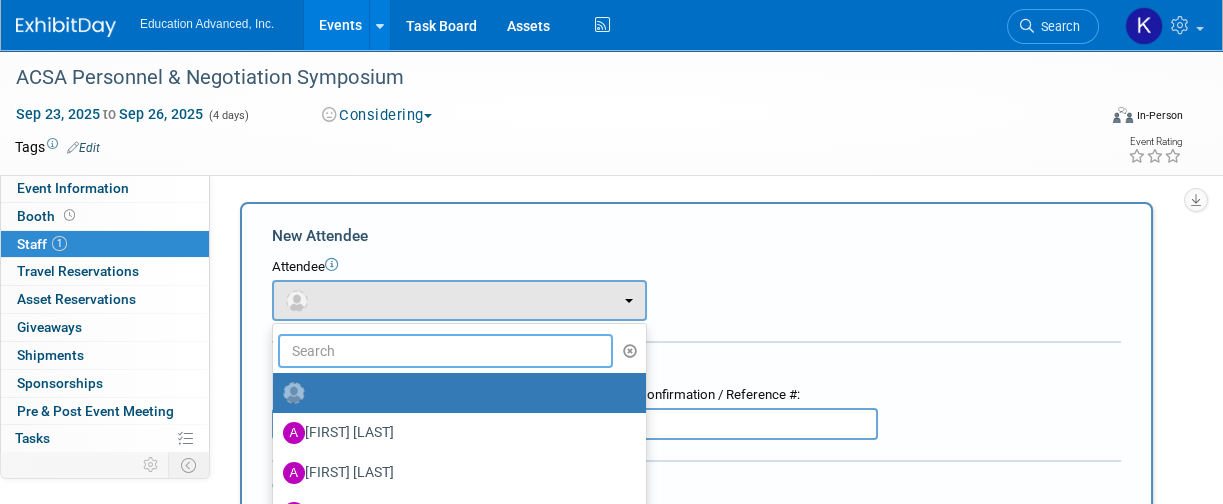 click at bounding box center [445, 351] 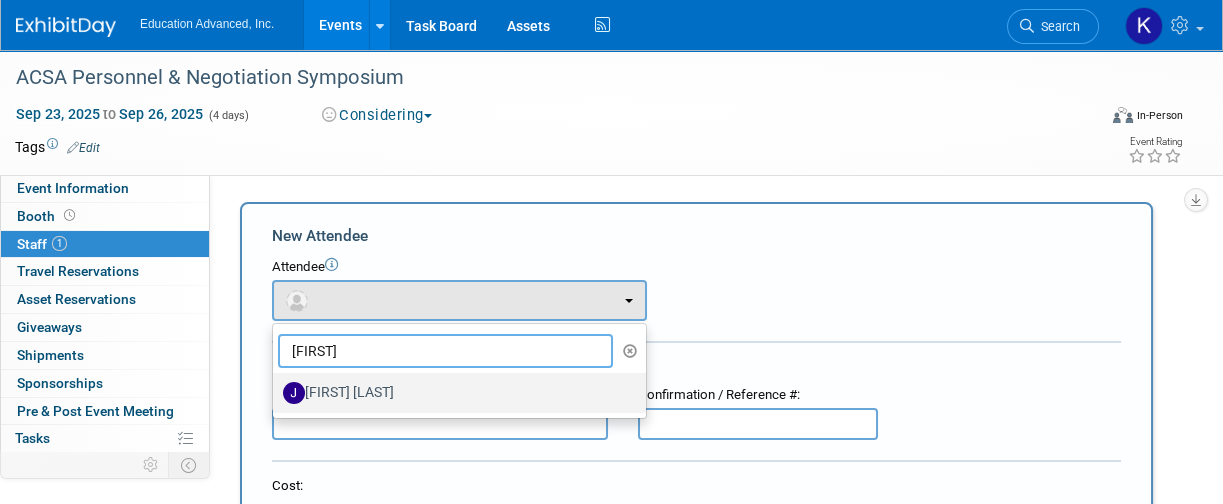 type on "[FIRST]" 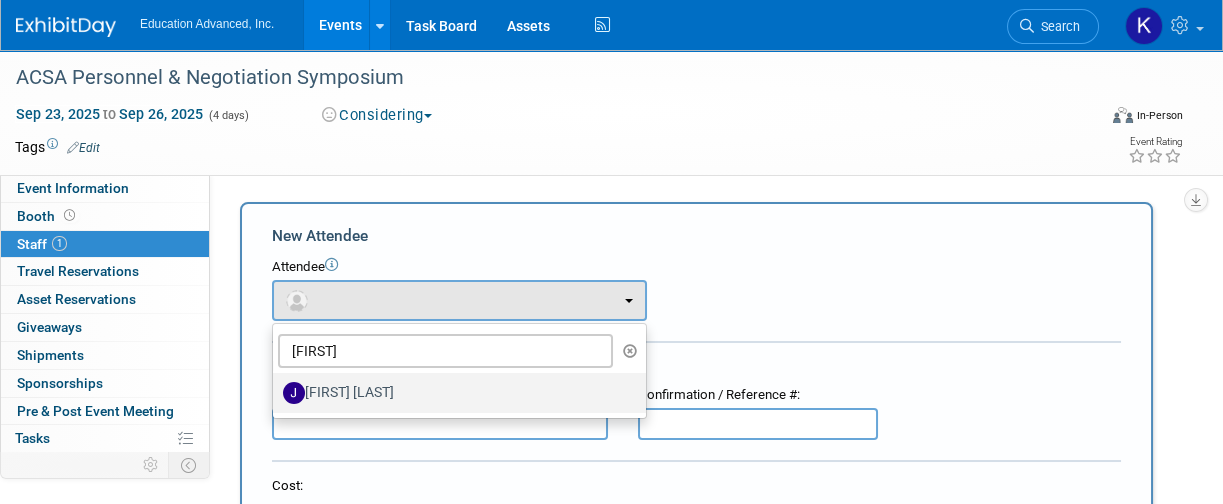 click on "[FIRST] [LAST]" at bounding box center (454, 393) 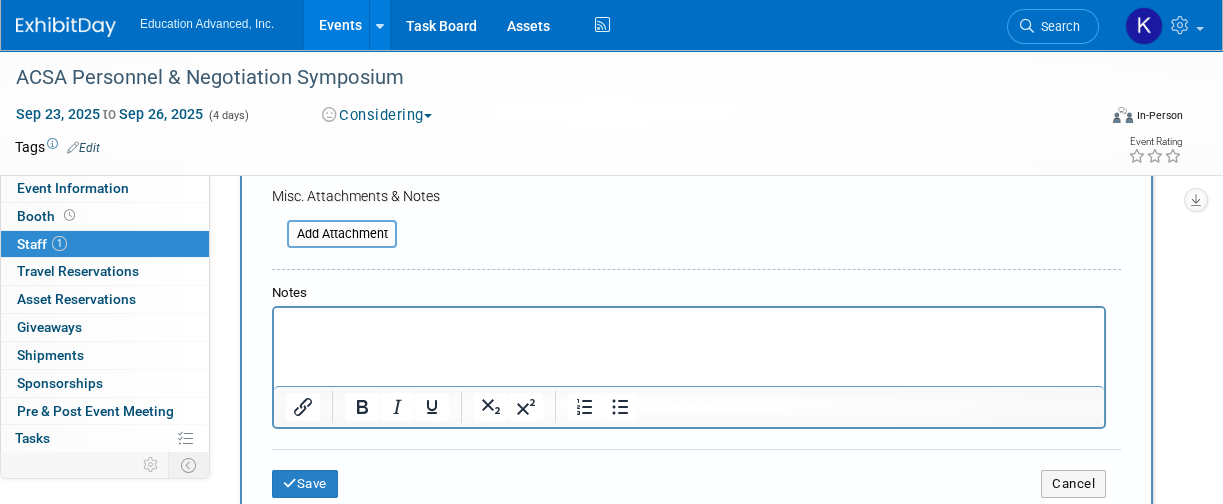 scroll, scrollTop: 666, scrollLeft: 0, axis: vertical 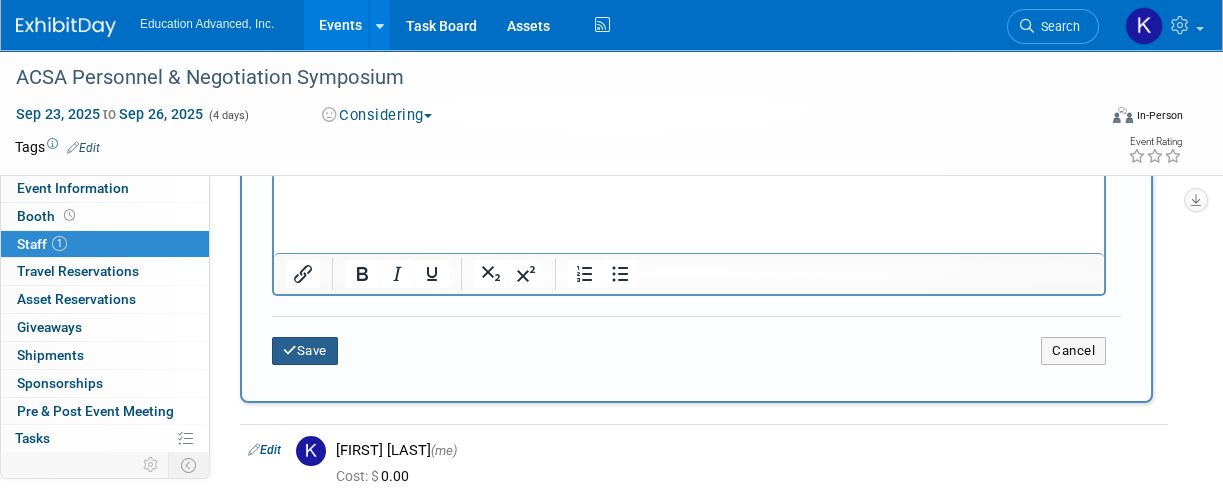 click on "Save" at bounding box center [305, 351] 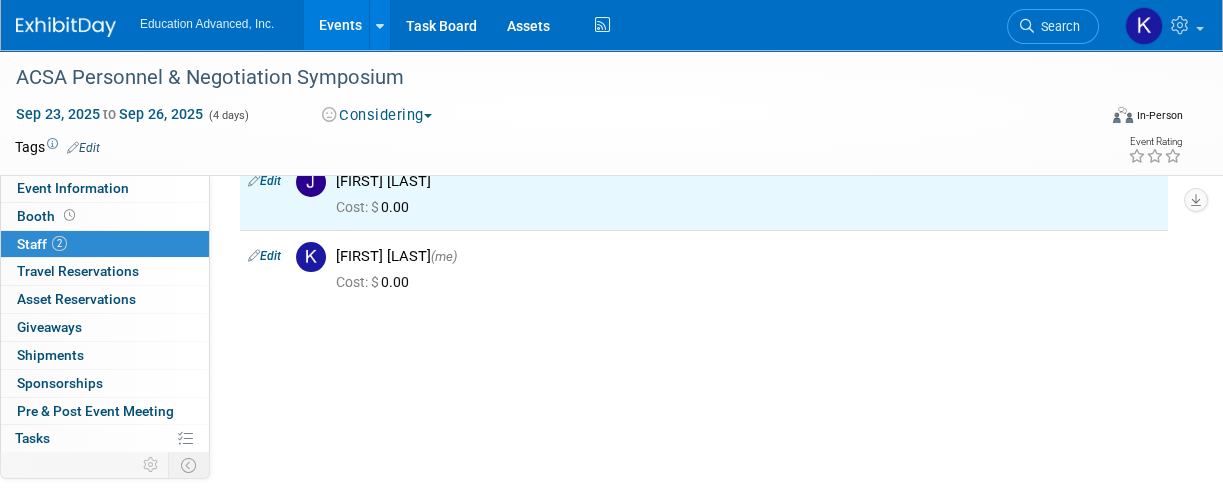 scroll, scrollTop: 0, scrollLeft: 0, axis: both 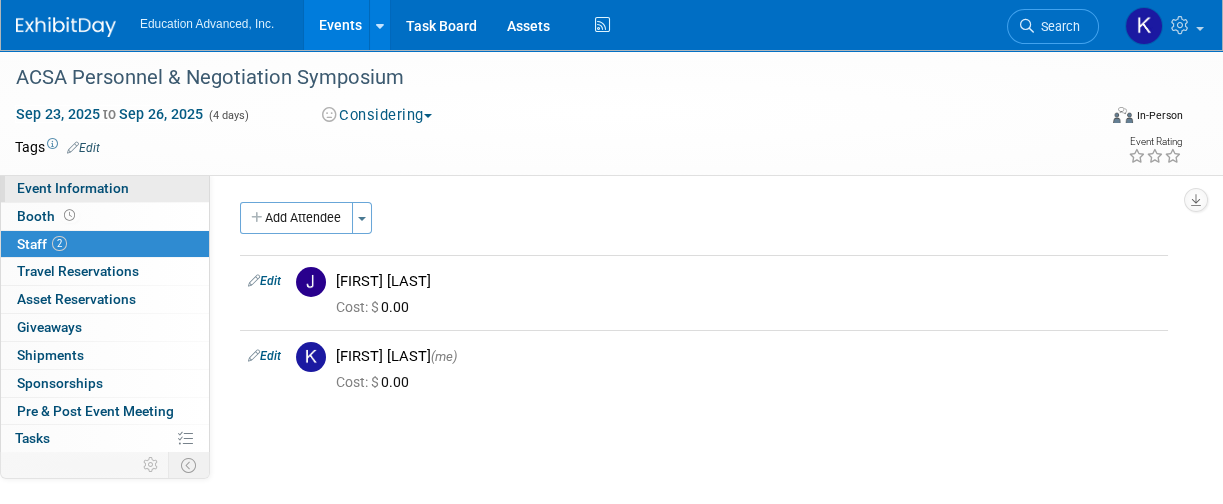 click on "Event Information" at bounding box center (73, 188) 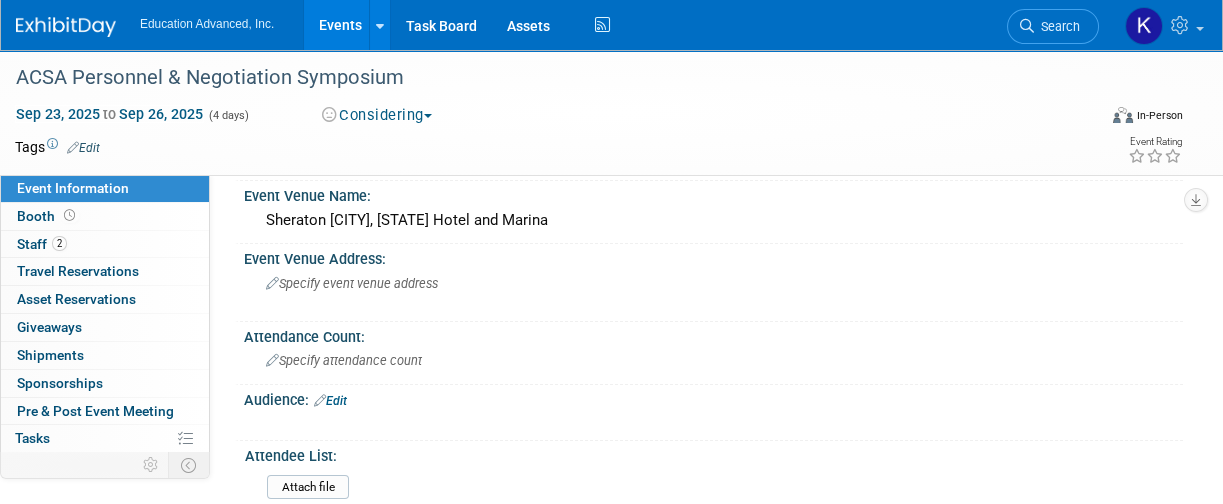 scroll, scrollTop: 399, scrollLeft: 0, axis: vertical 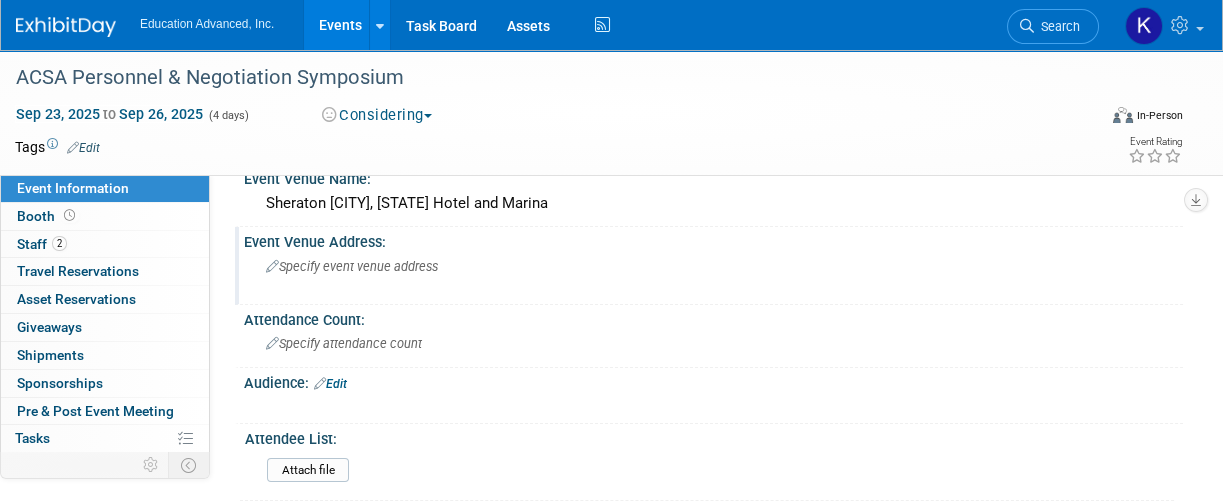 click on "Specify event venue address" at bounding box center [439, 274] 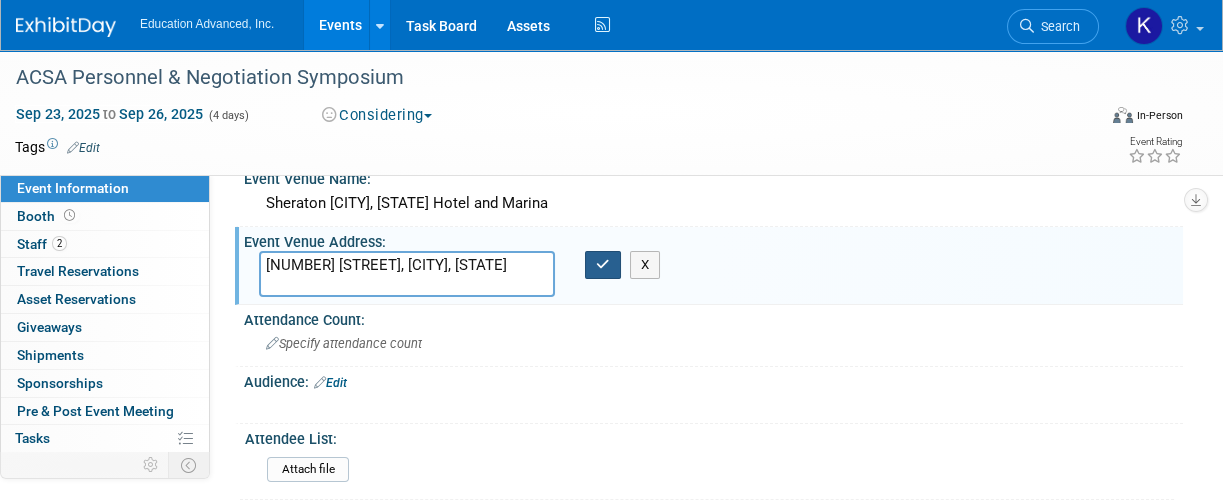 type on "[NUMBER] [STREET], [CITY], [STATE]" 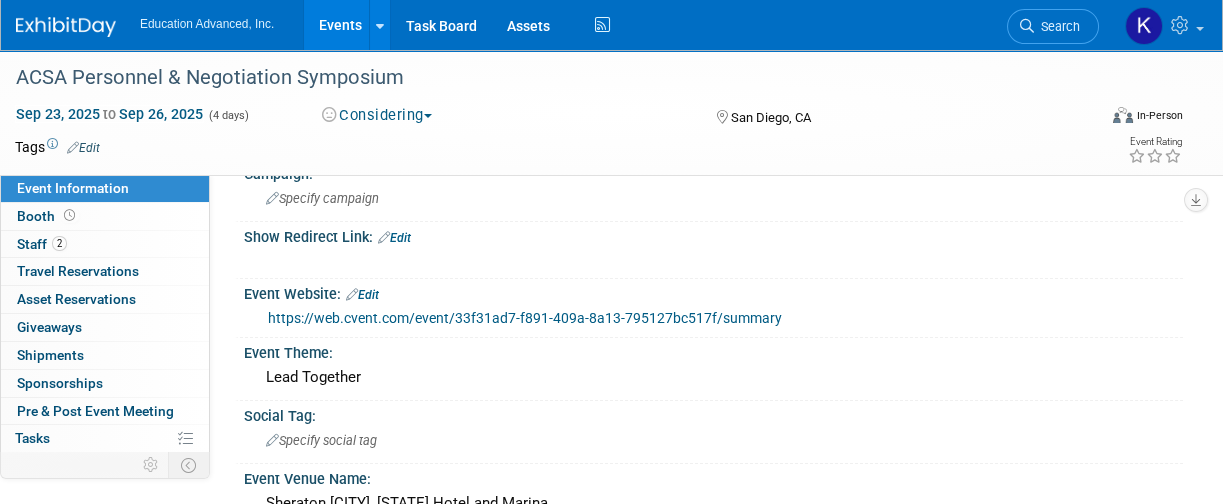 scroll, scrollTop: 0, scrollLeft: 0, axis: both 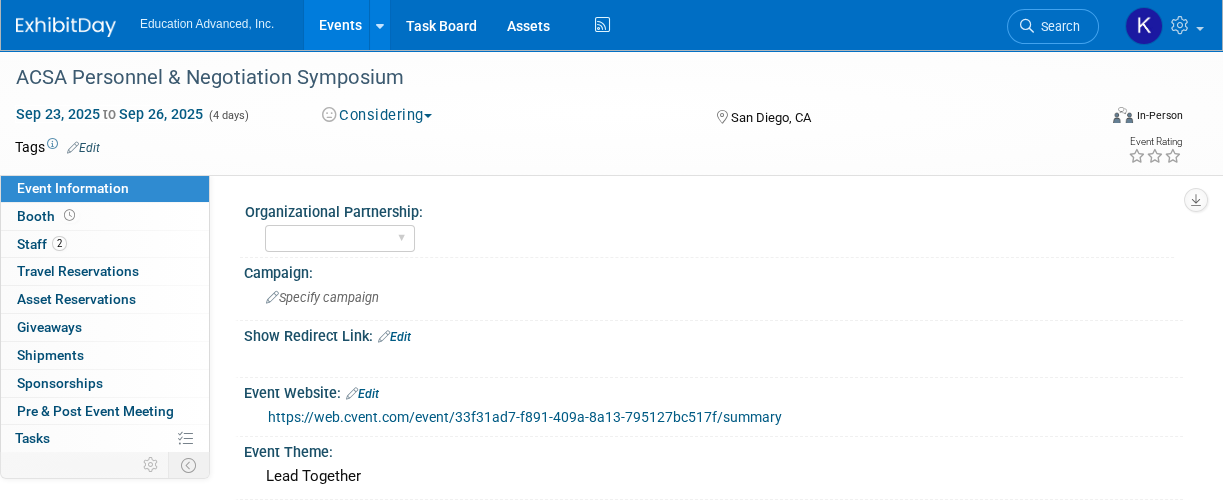 click on "AATP
GreenBush
FATA
IAPSS
IASP
TASA
TSNAP
AASA
ISBA
ISCA
MASA (Missouri)
NCASA
OASSA
SCASA SMCAA" at bounding box center (719, 236) 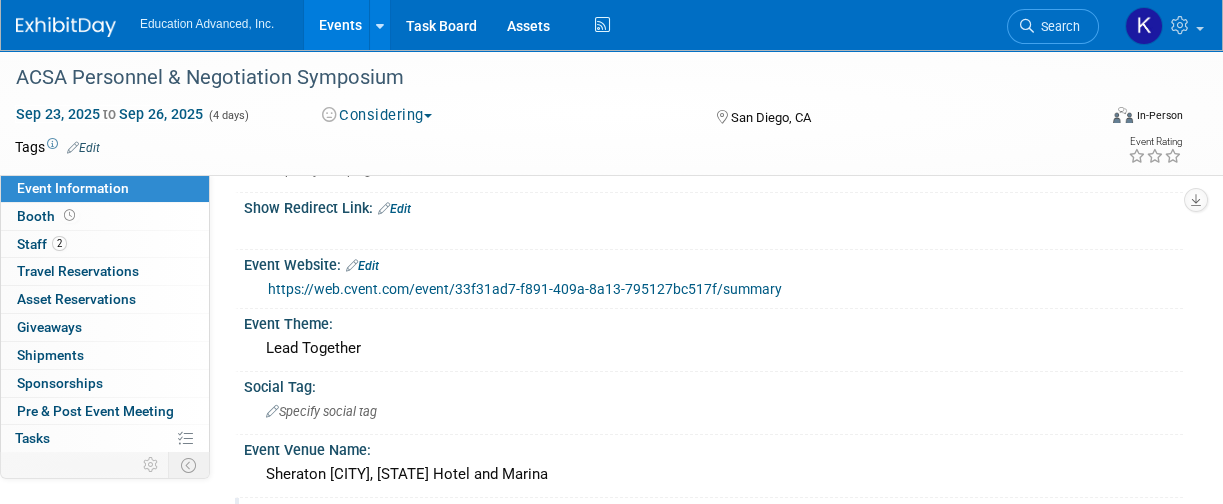 scroll, scrollTop: 0, scrollLeft: 0, axis: both 